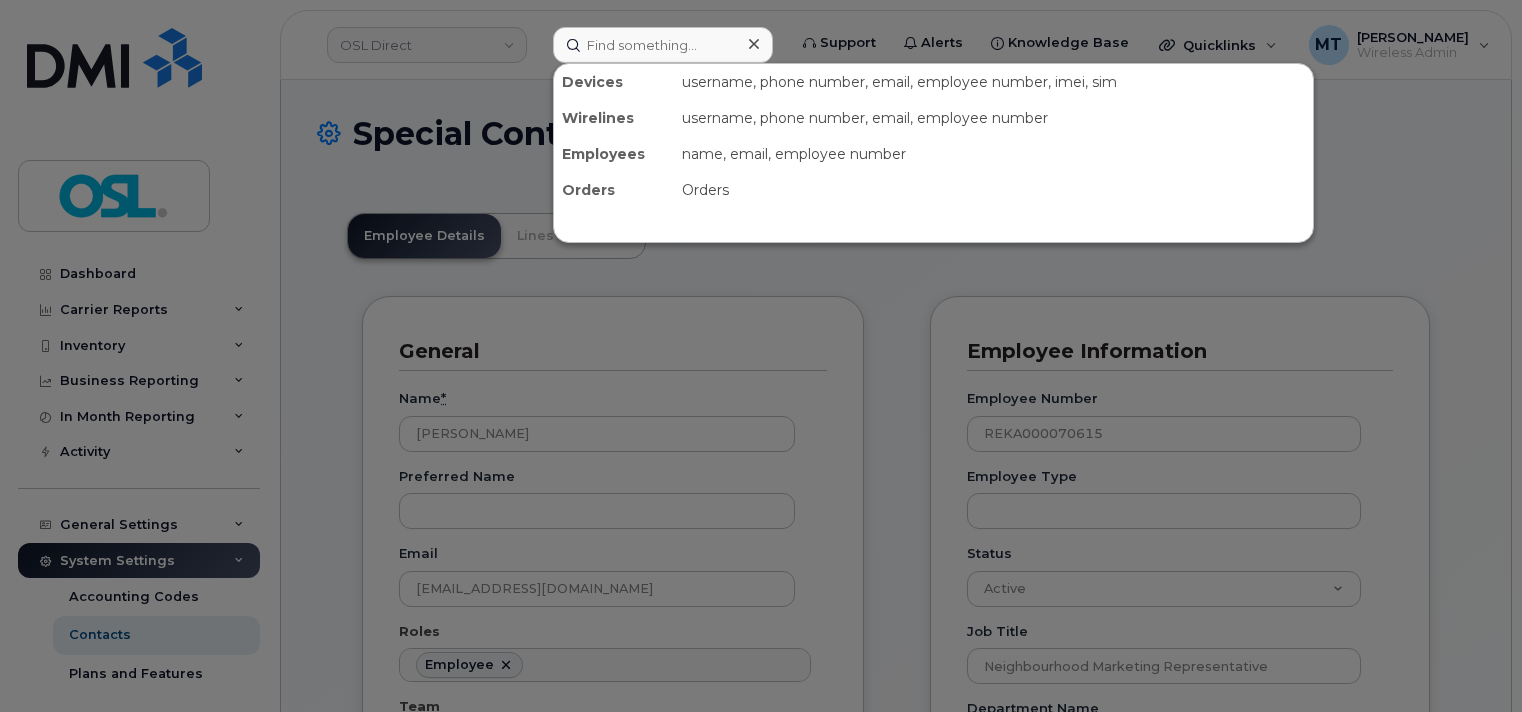 scroll, scrollTop: 0, scrollLeft: 0, axis: both 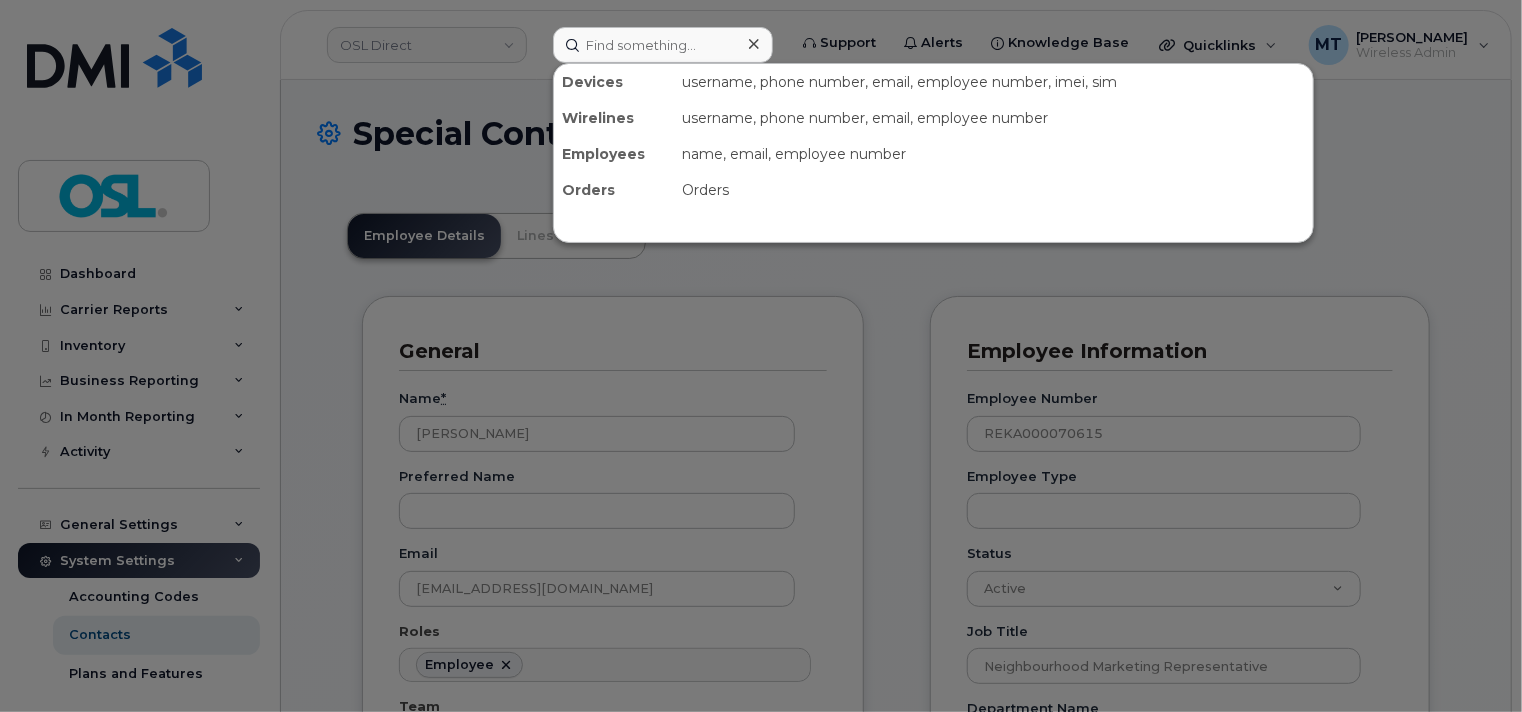 click 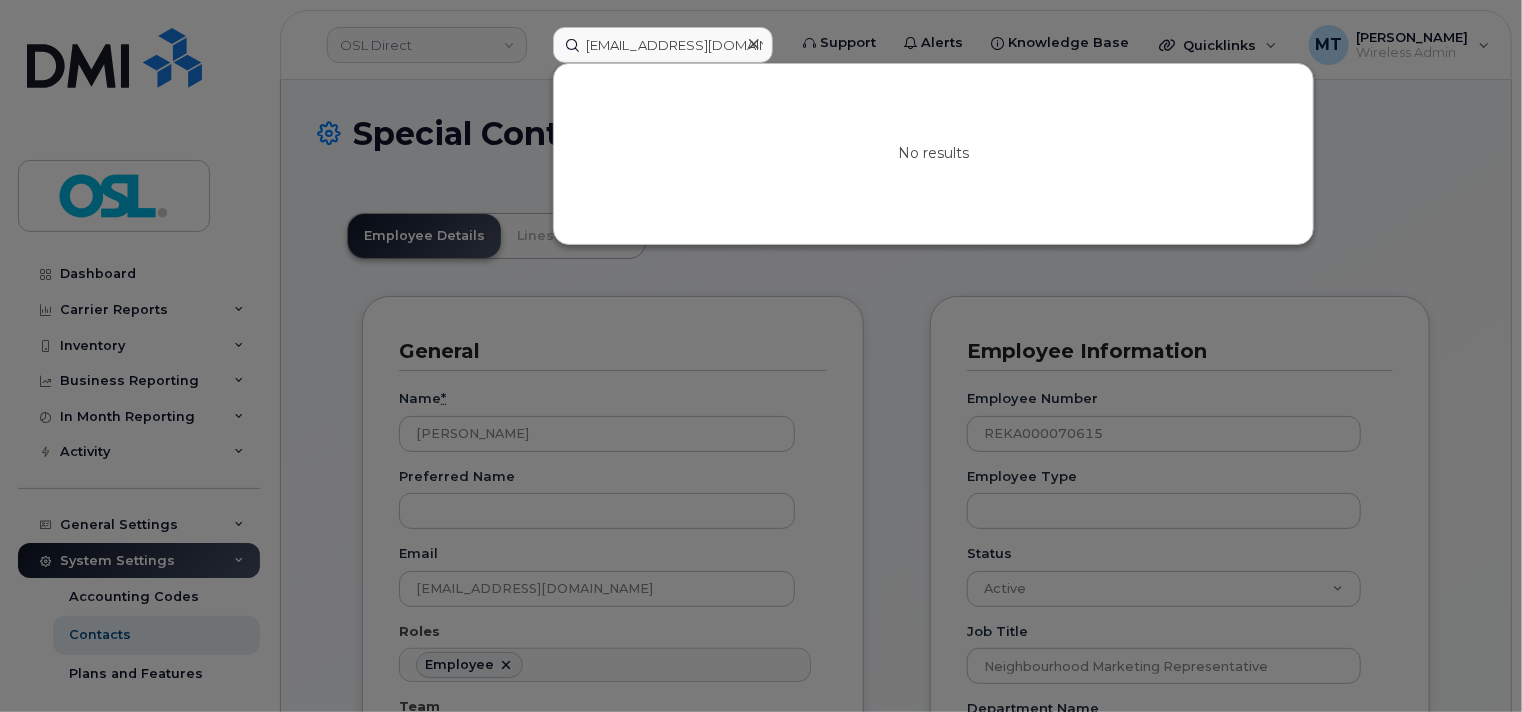 scroll, scrollTop: 0, scrollLeft: 24, axis: horizontal 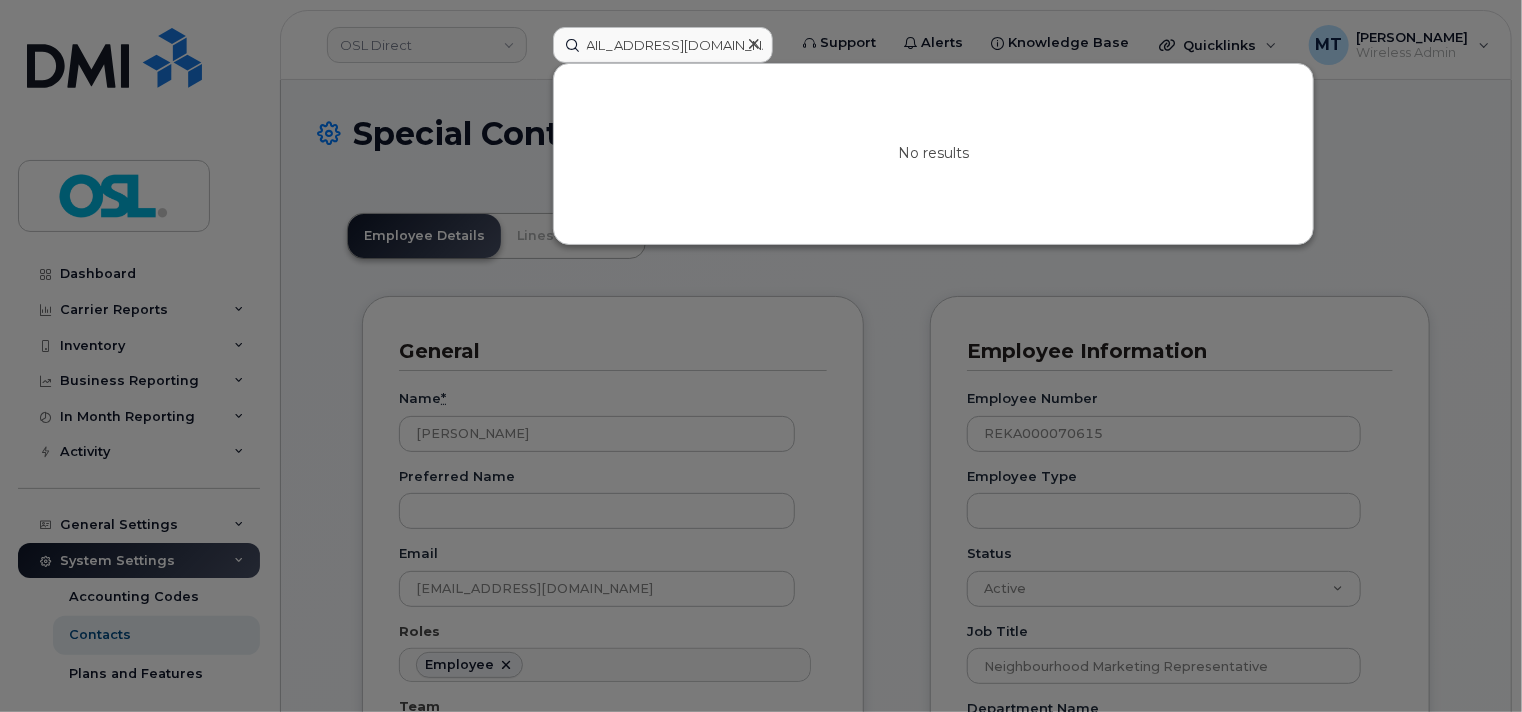 click on "[EMAIL_ADDRESS][DOMAIN_NAME]" 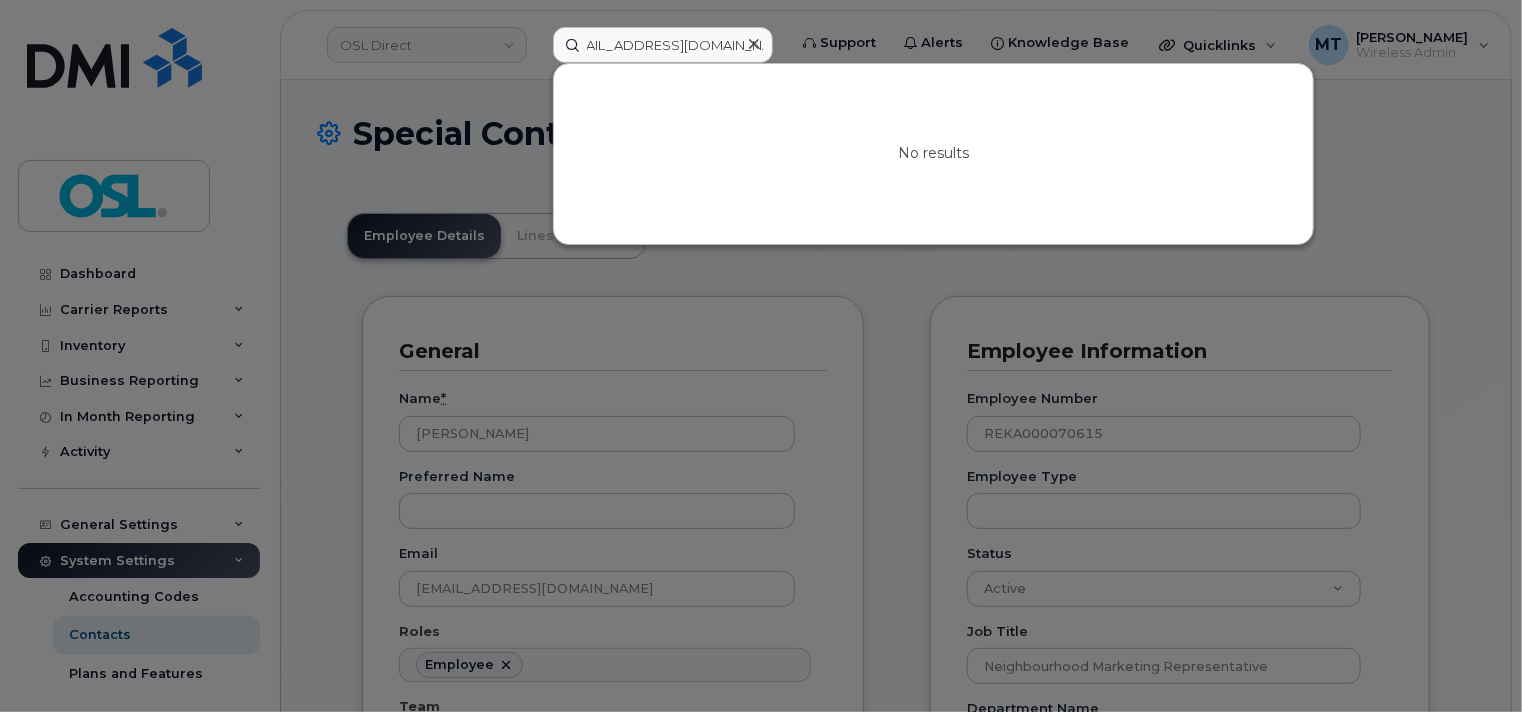 scroll, scrollTop: 0, scrollLeft: 0, axis: both 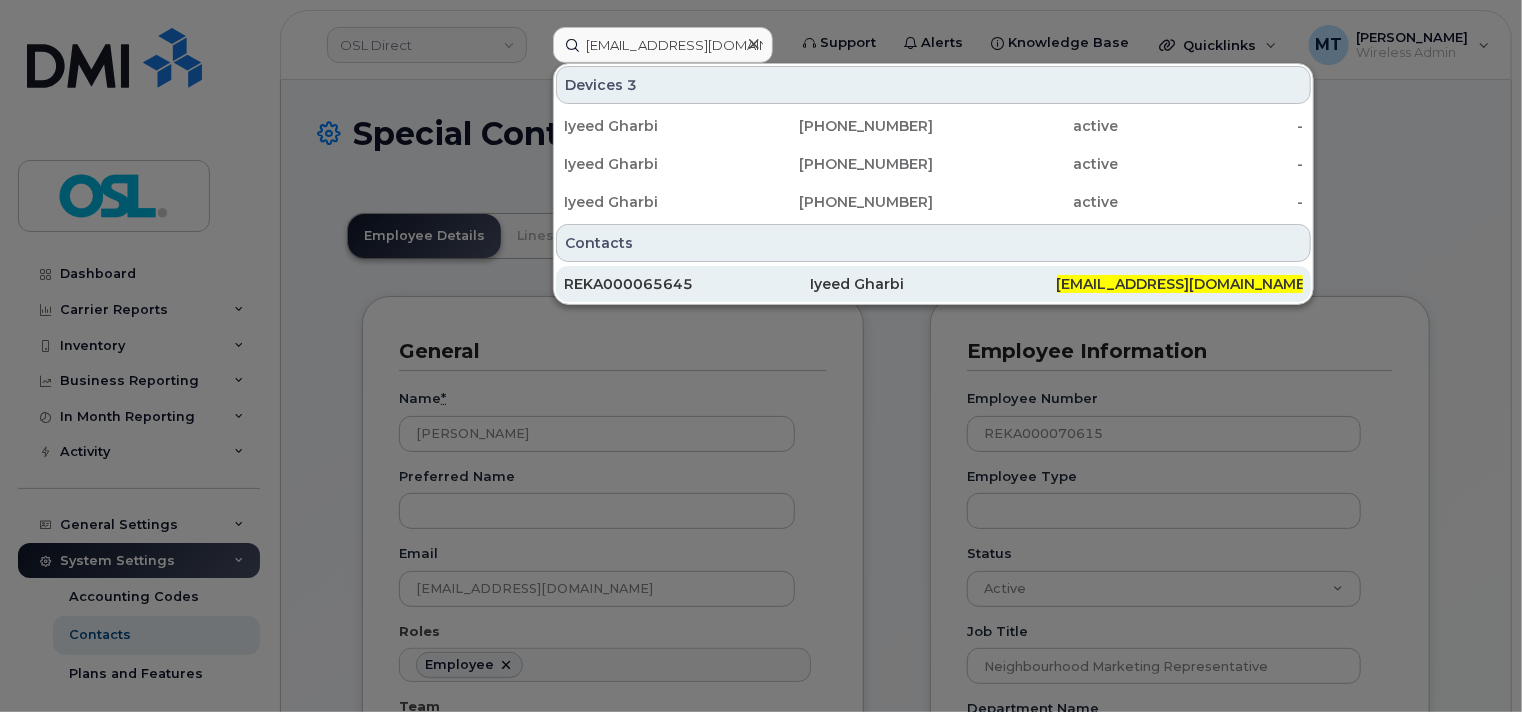 type on "[EMAIL_ADDRESS][DOMAIN_NAME]" 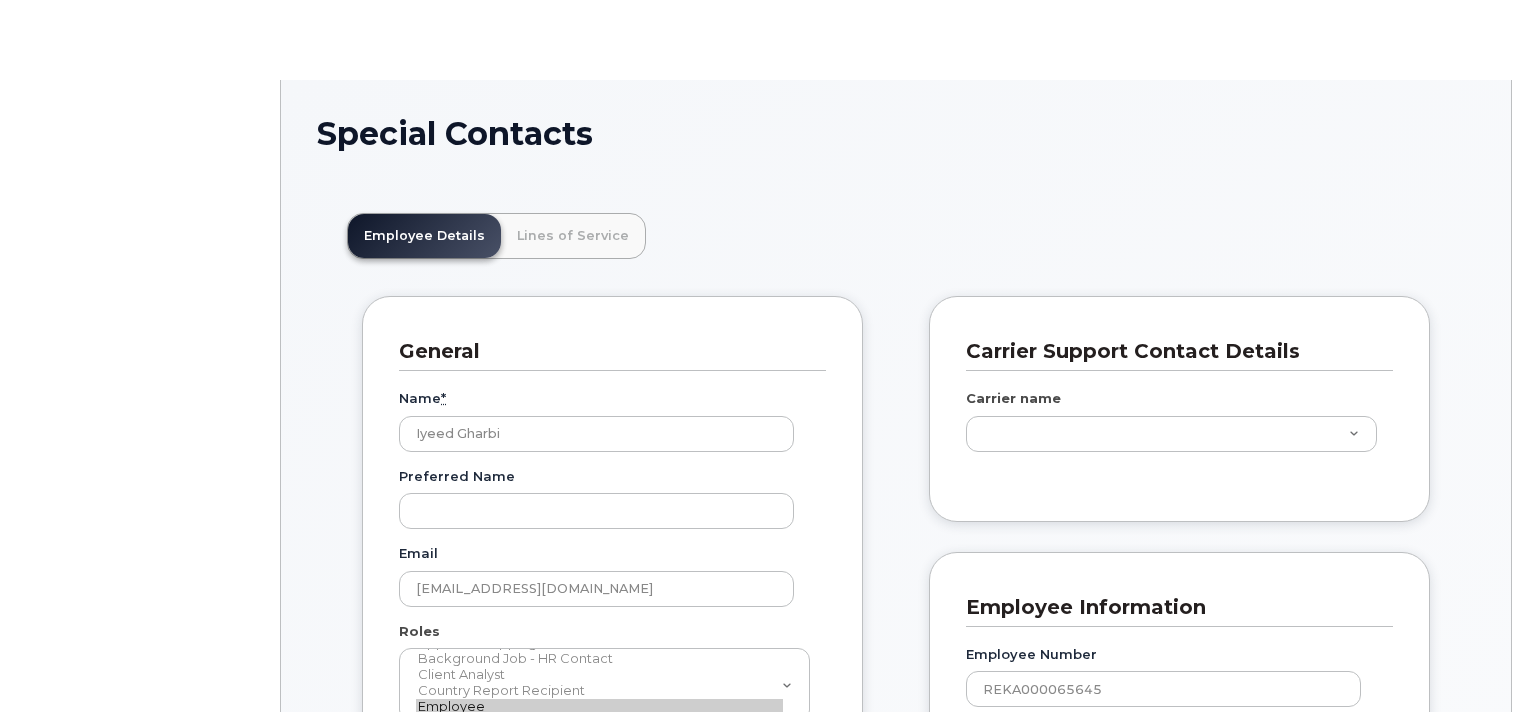 scroll, scrollTop: 0, scrollLeft: 0, axis: both 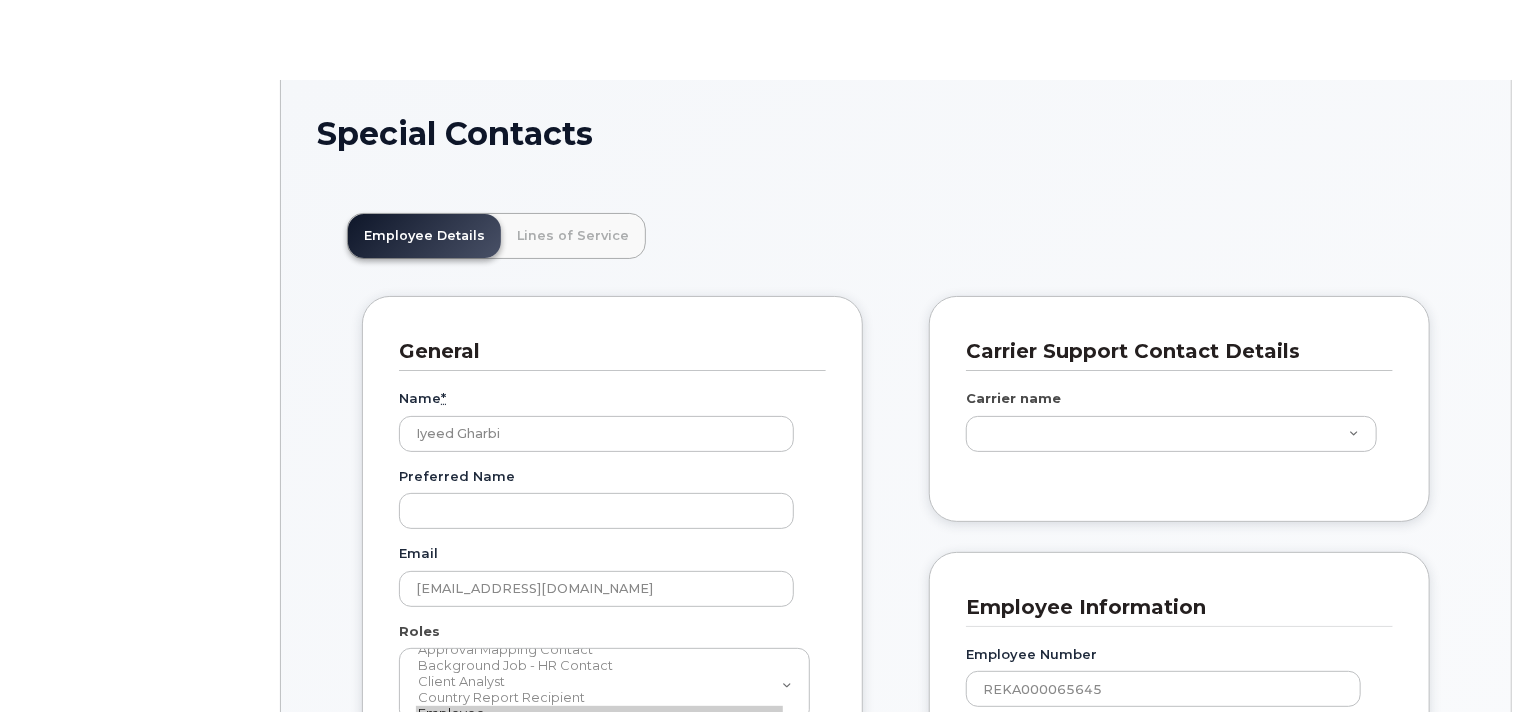 type on "5696407" 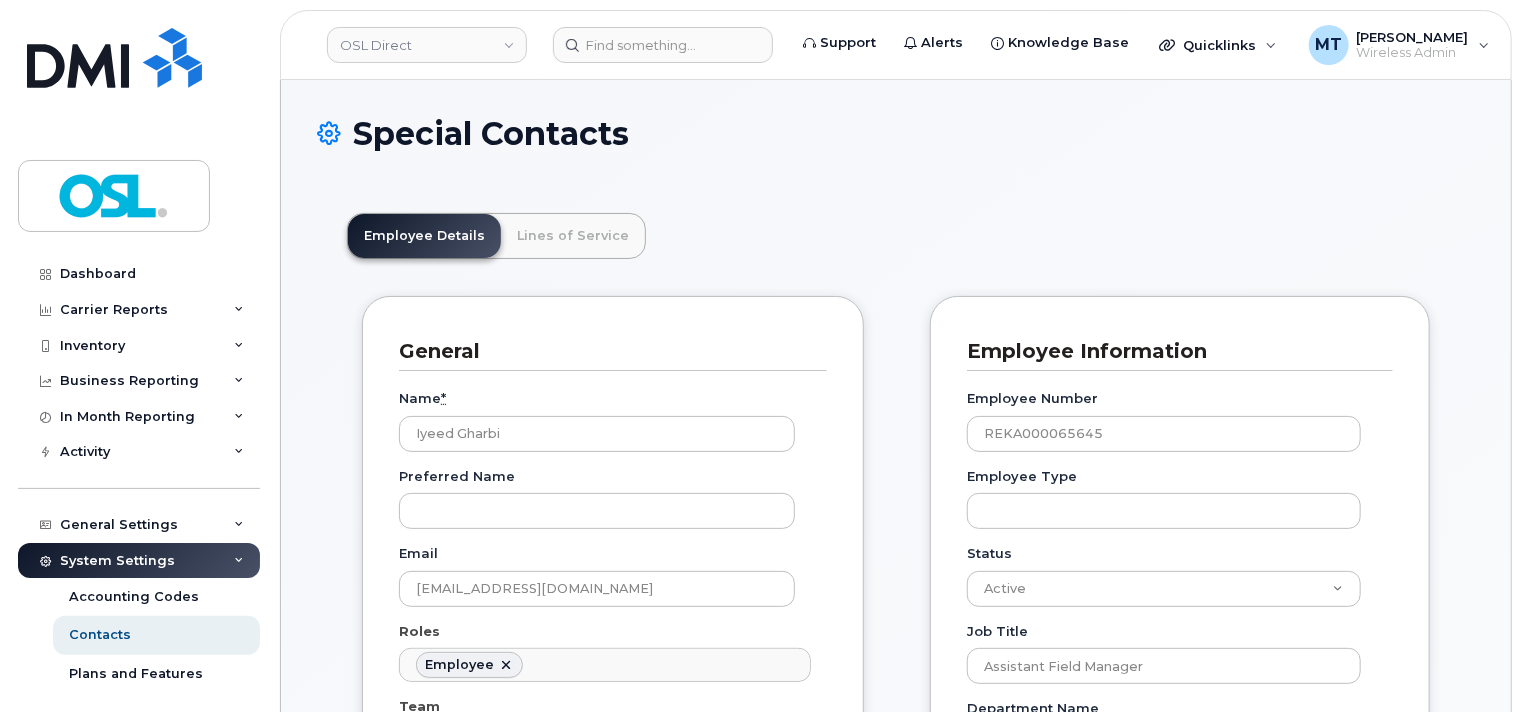 scroll, scrollTop: 400, scrollLeft: 0, axis: vertical 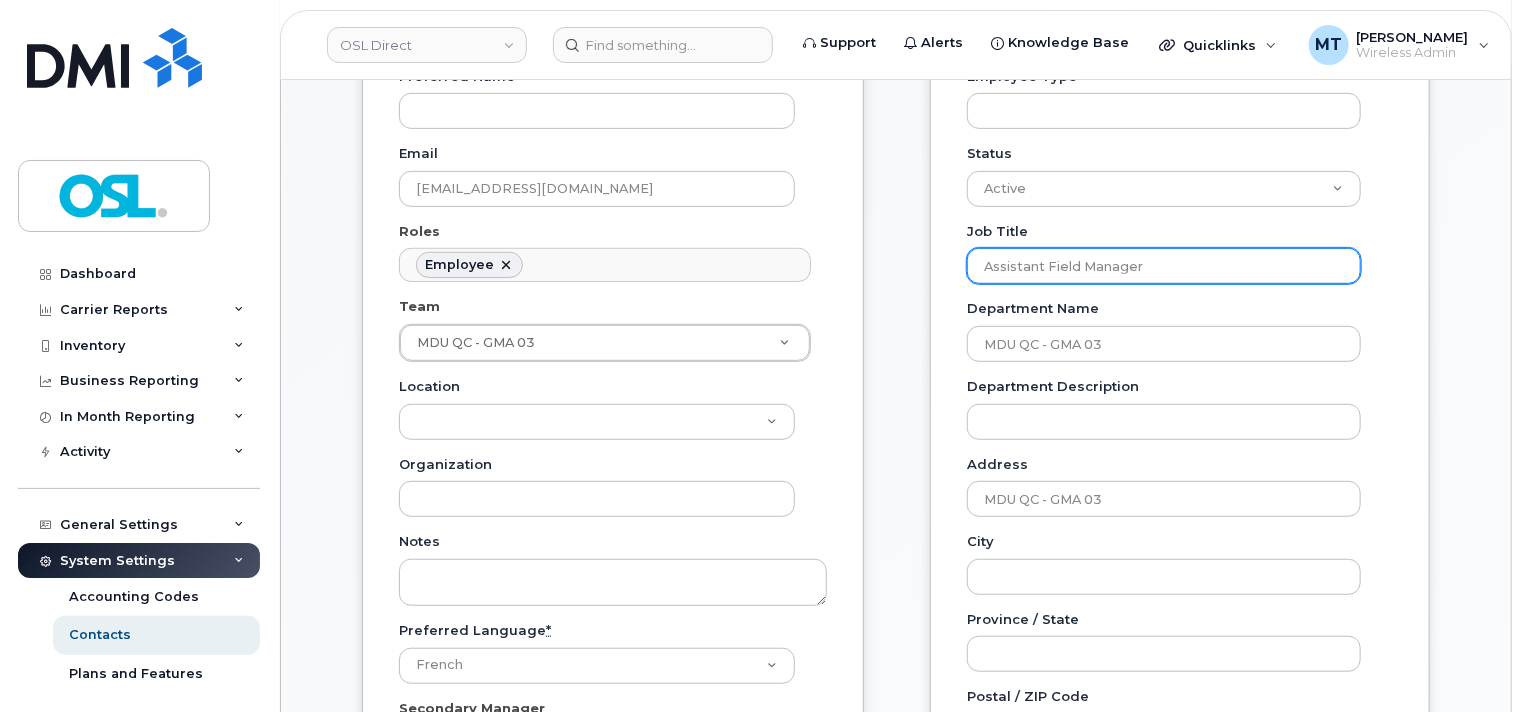 drag, startPoint x: 1044, startPoint y: 264, endPoint x: 957, endPoint y: 269, distance: 87.14356 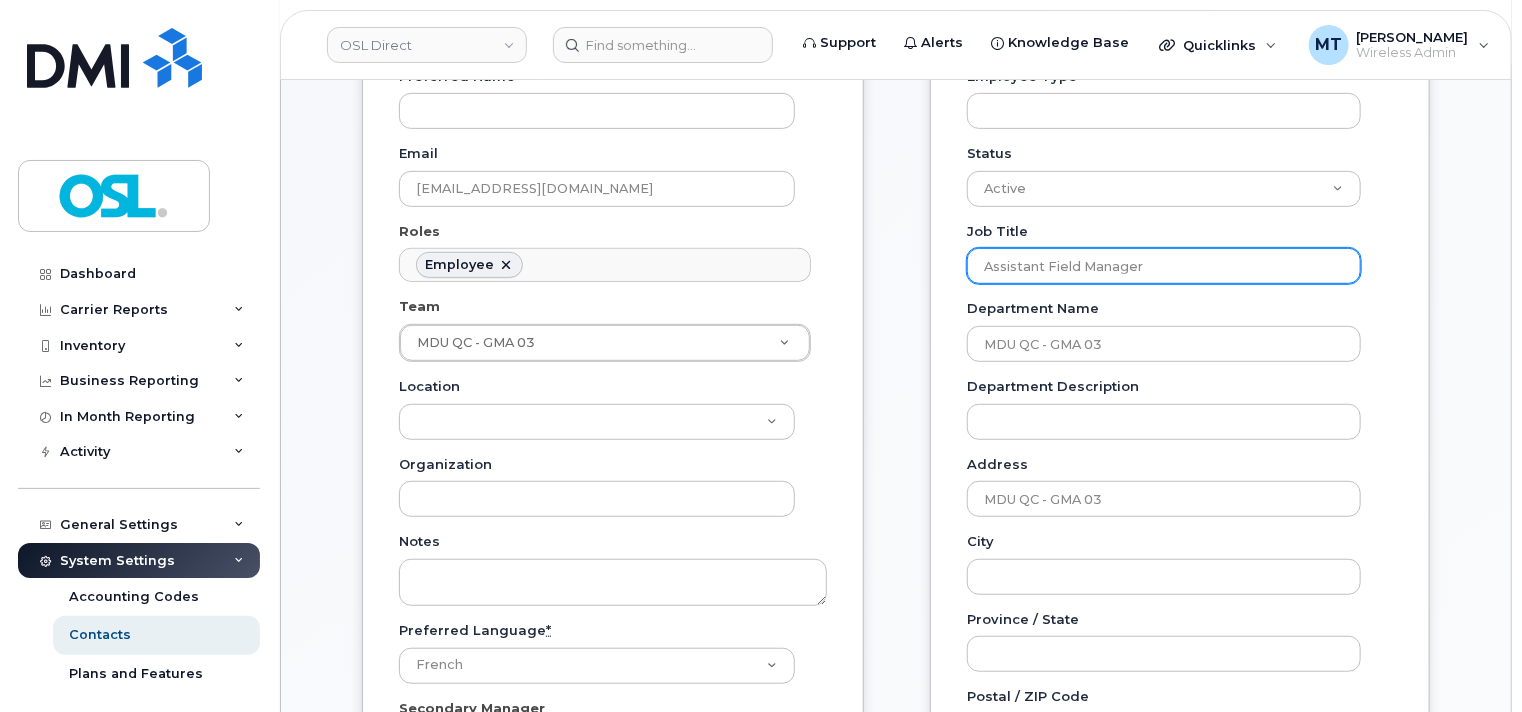 click on "Employee Information
Employee Number REKA000065645
Employee Type
Status
Active
On-Leave
Long Term
Short Term
Maternity Leave
Temp Layoff
Inactive
Job Title Assistant Field Manager
Department Name MDU QC - GMA 03
Department Description
Address MDU QC - GMA 03
City
Province / State
Postal / ZIP Code
Country
HR user id
Hired Date
Terminated Date" 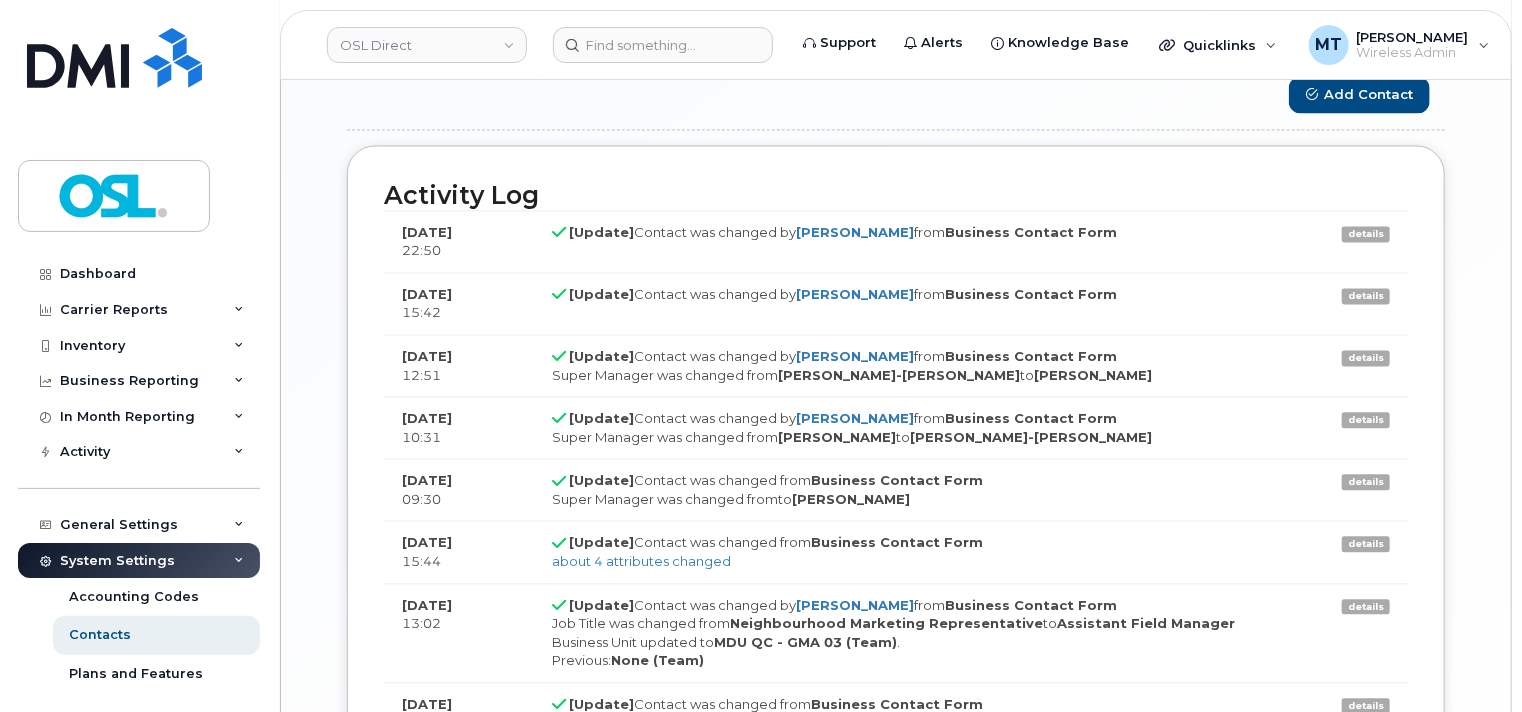 scroll, scrollTop: 1738, scrollLeft: 0, axis: vertical 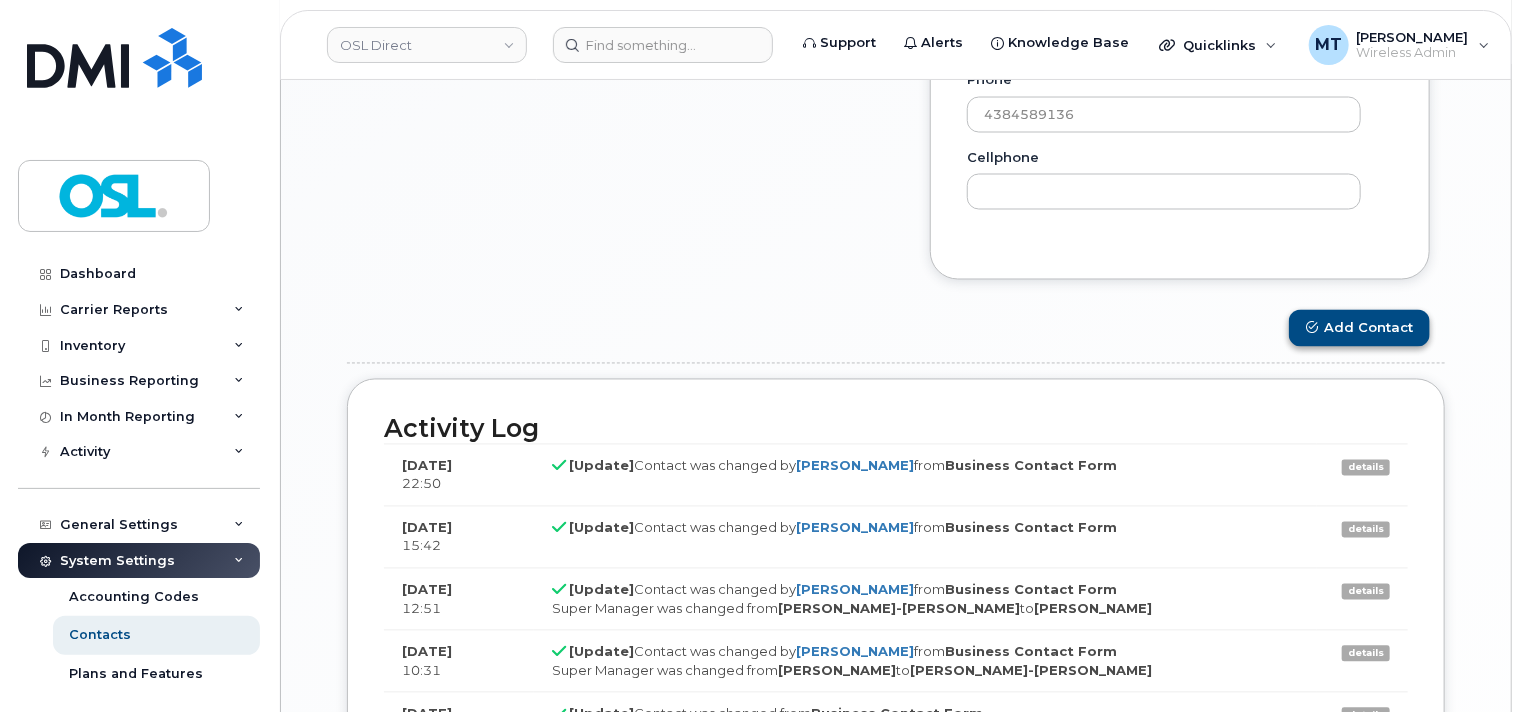 type on "Field Manager" 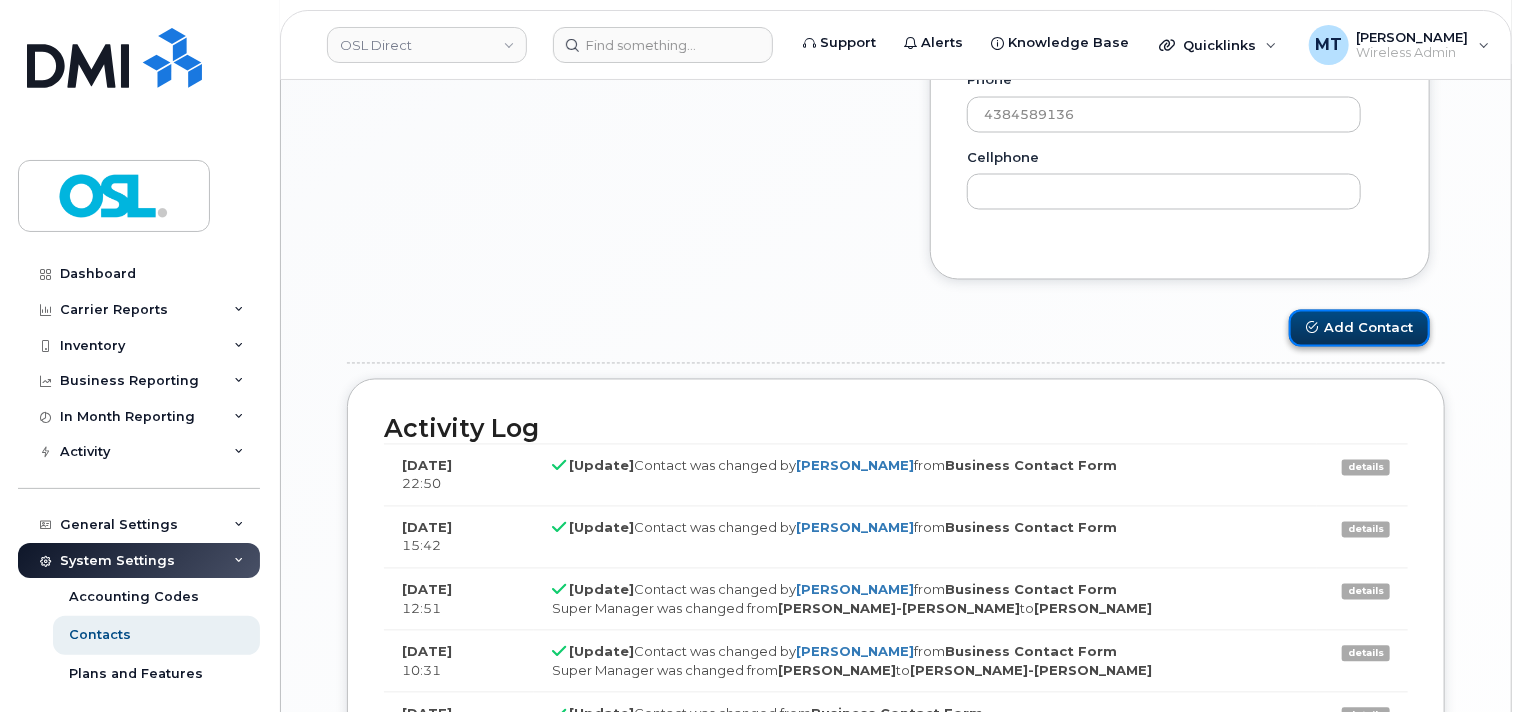 click on "Add Contact" 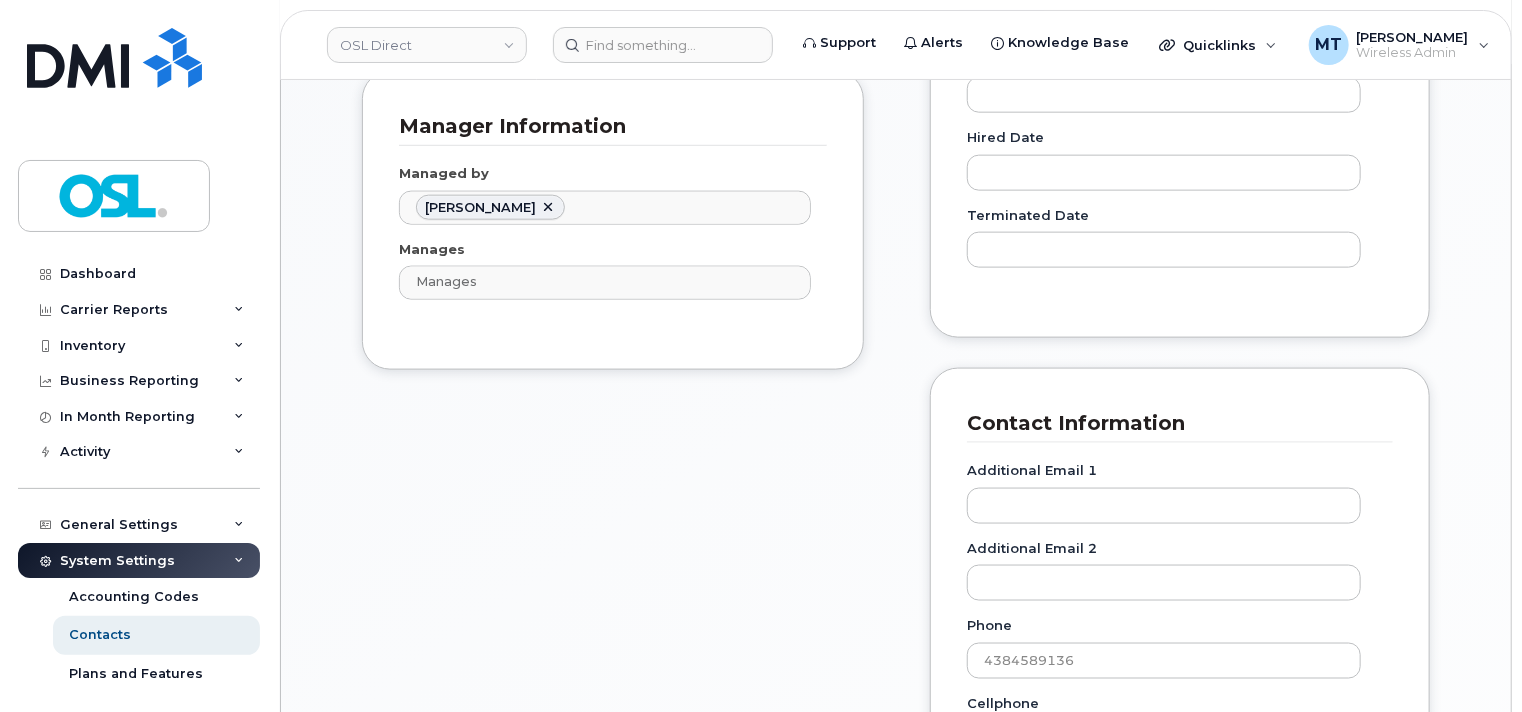 scroll, scrollTop: 1138, scrollLeft: 0, axis: vertical 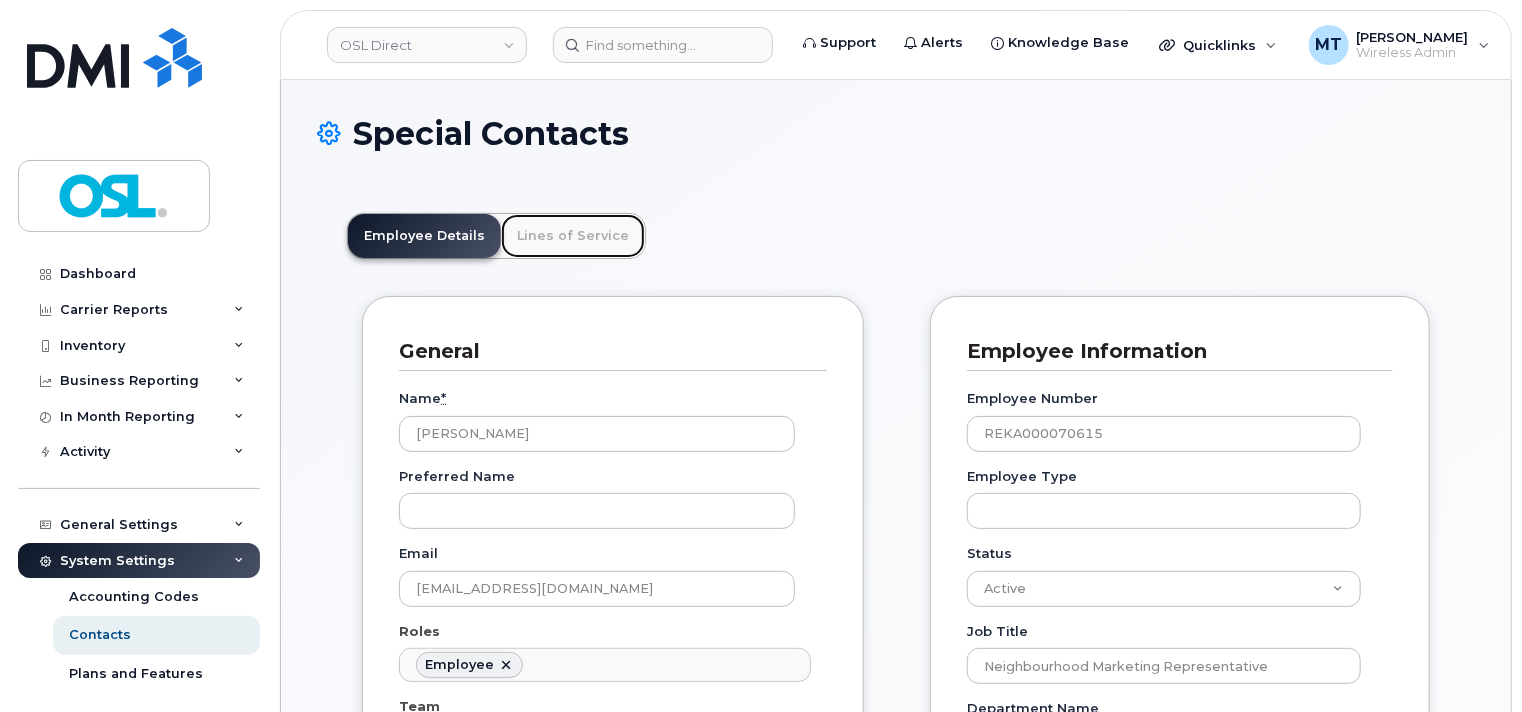 click on "Lines of Service" 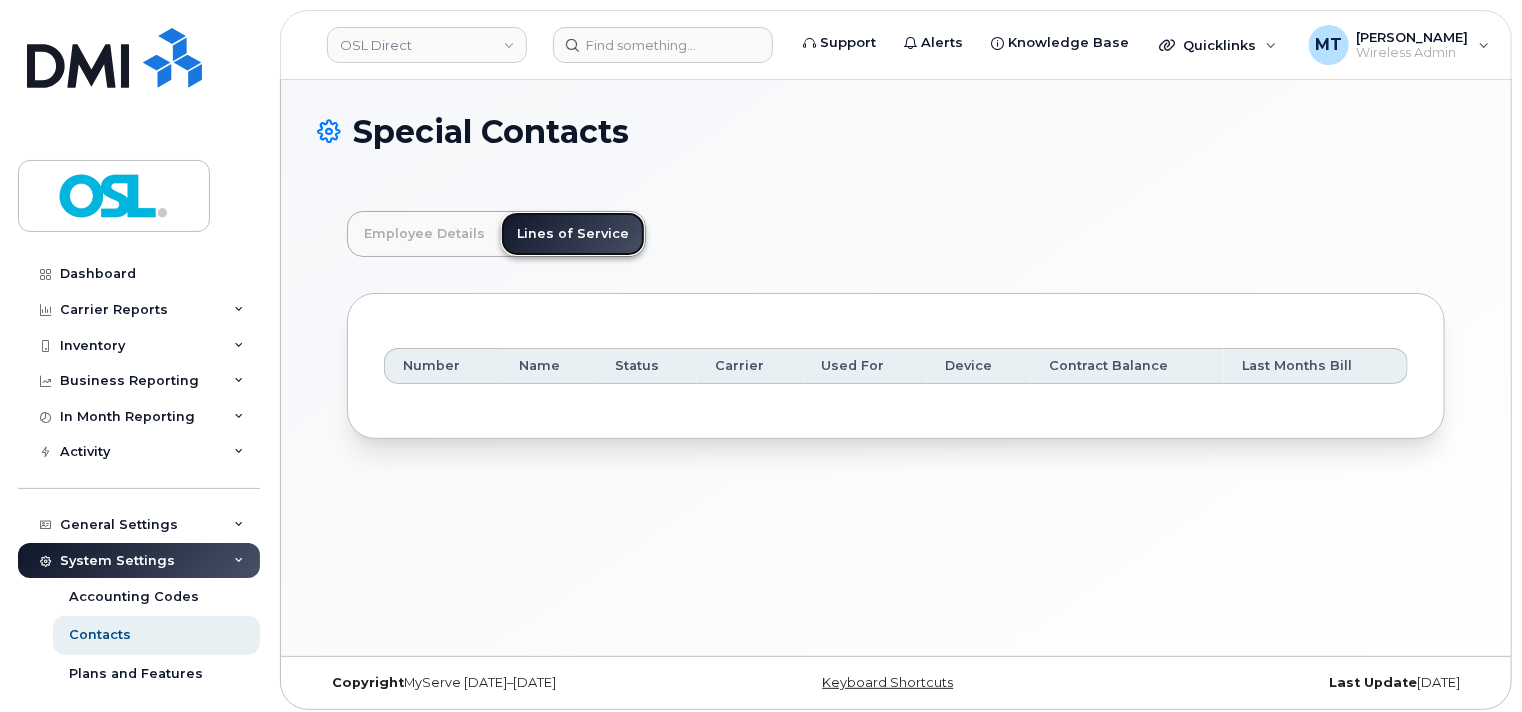 scroll, scrollTop: 0, scrollLeft: 0, axis: both 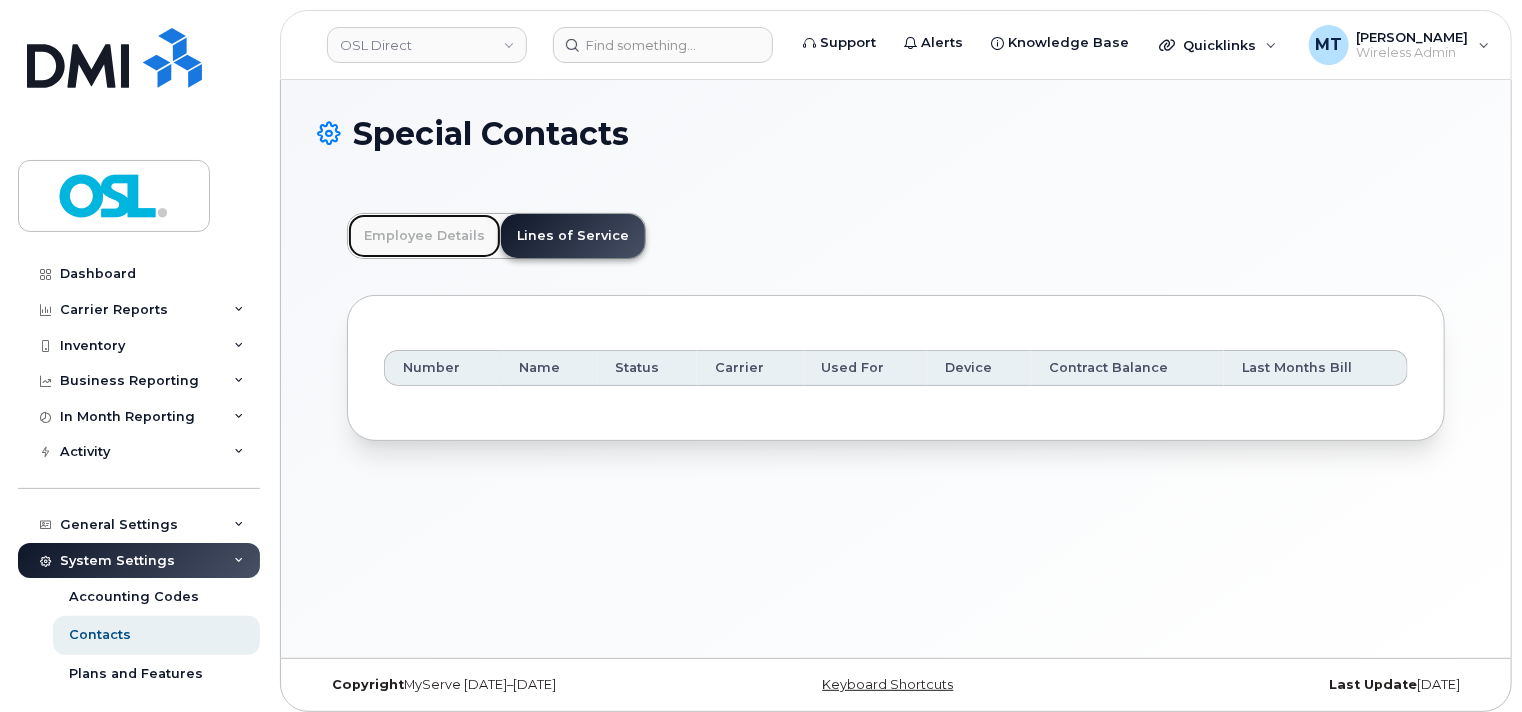 click on "Employee Details" 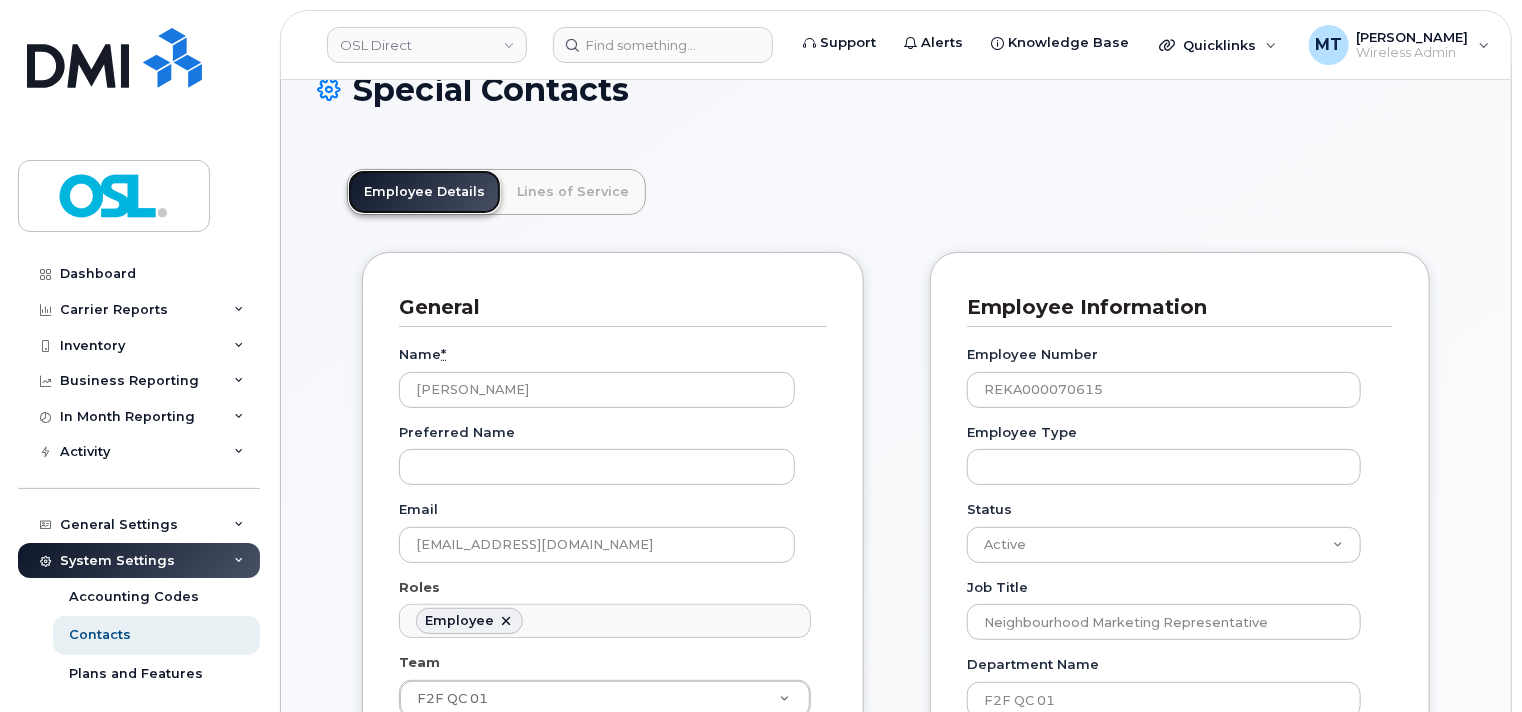 scroll, scrollTop: 0, scrollLeft: 0, axis: both 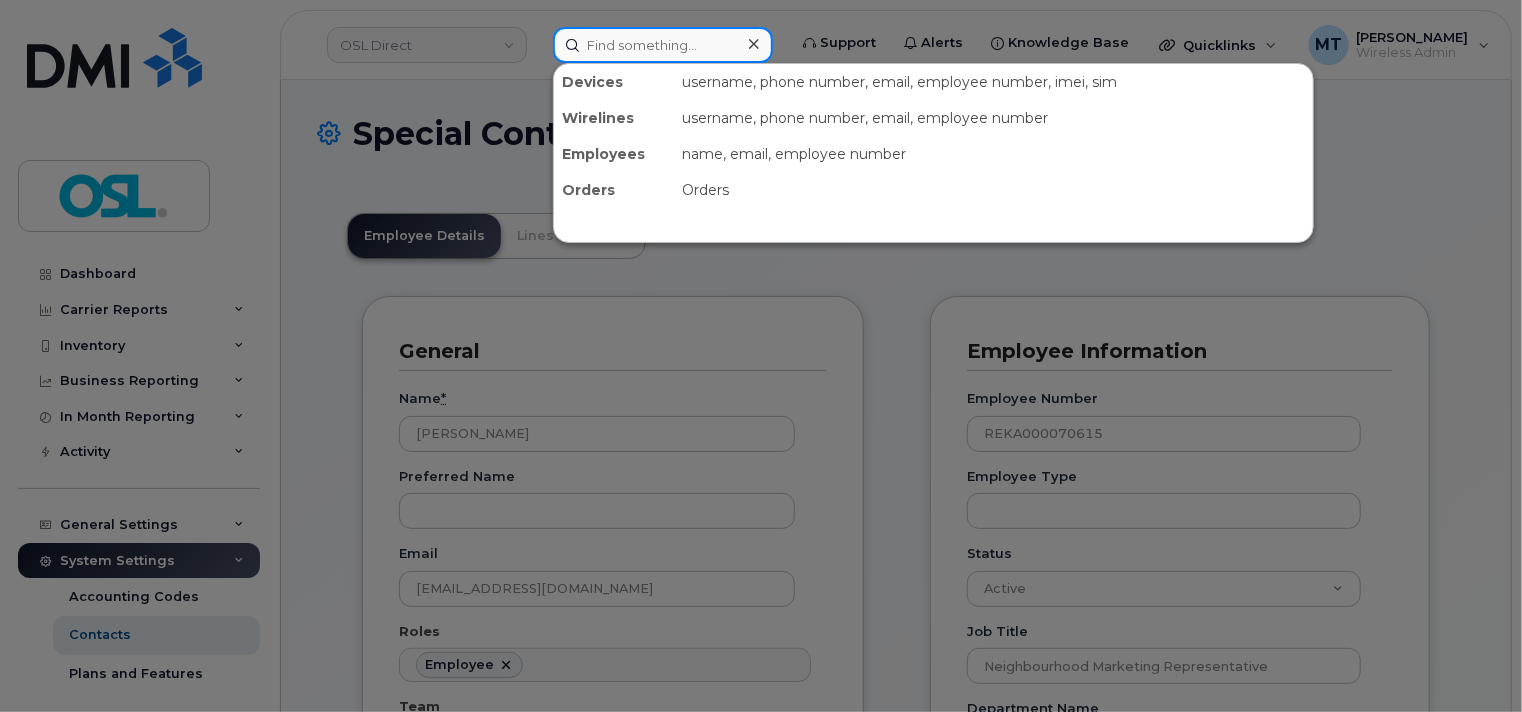 click 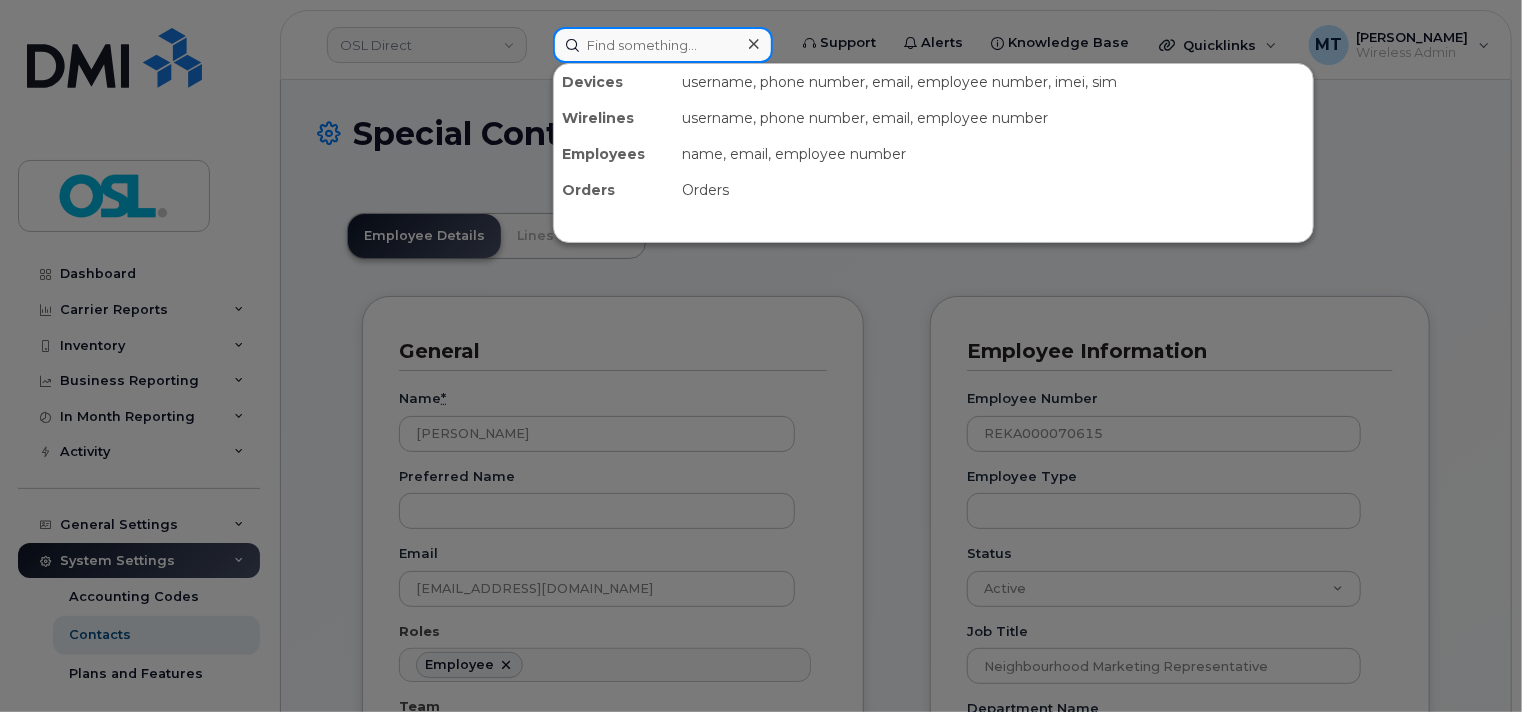 paste on "[EMAIL_ADDRESS][DOMAIN_NAME]" 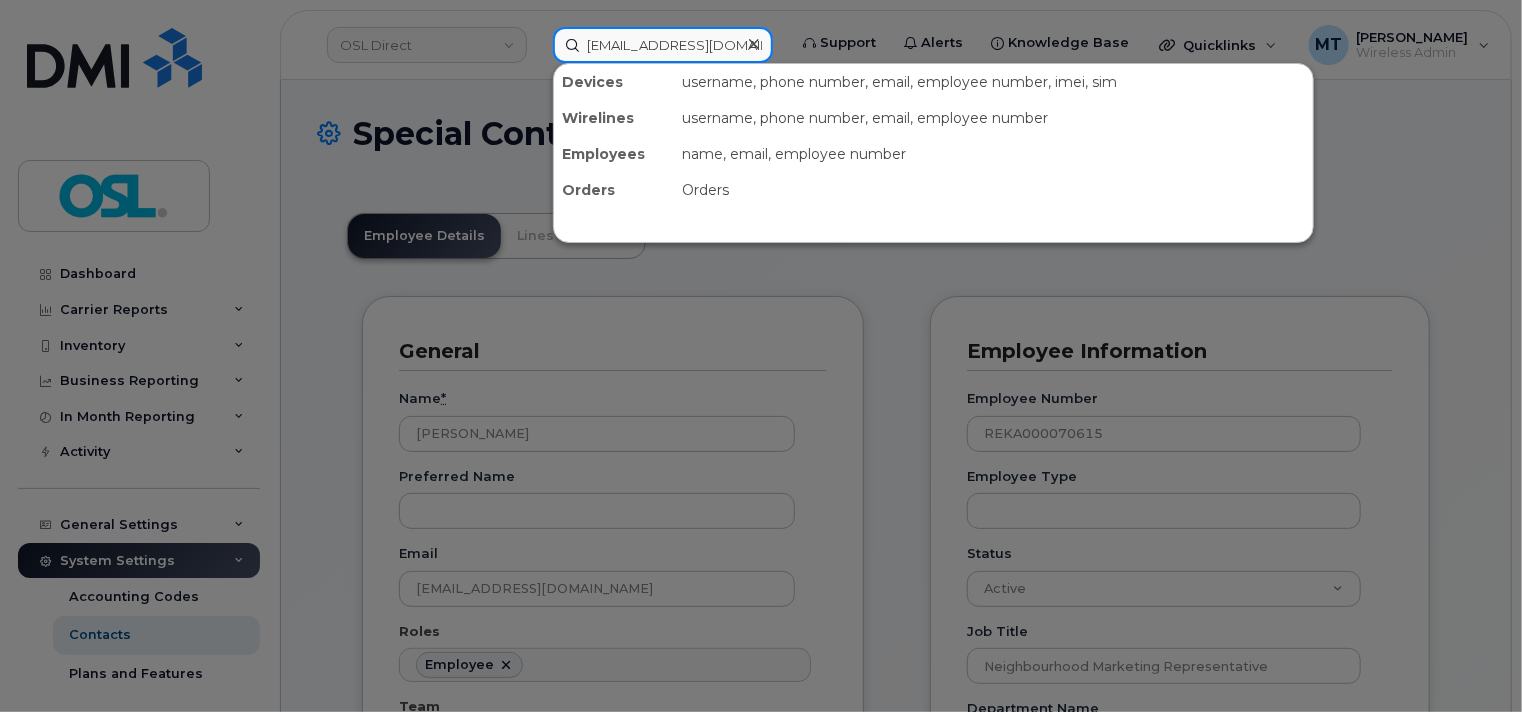 scroll, scrollTop: 0, scrollLeft: 24, axis: horizontal 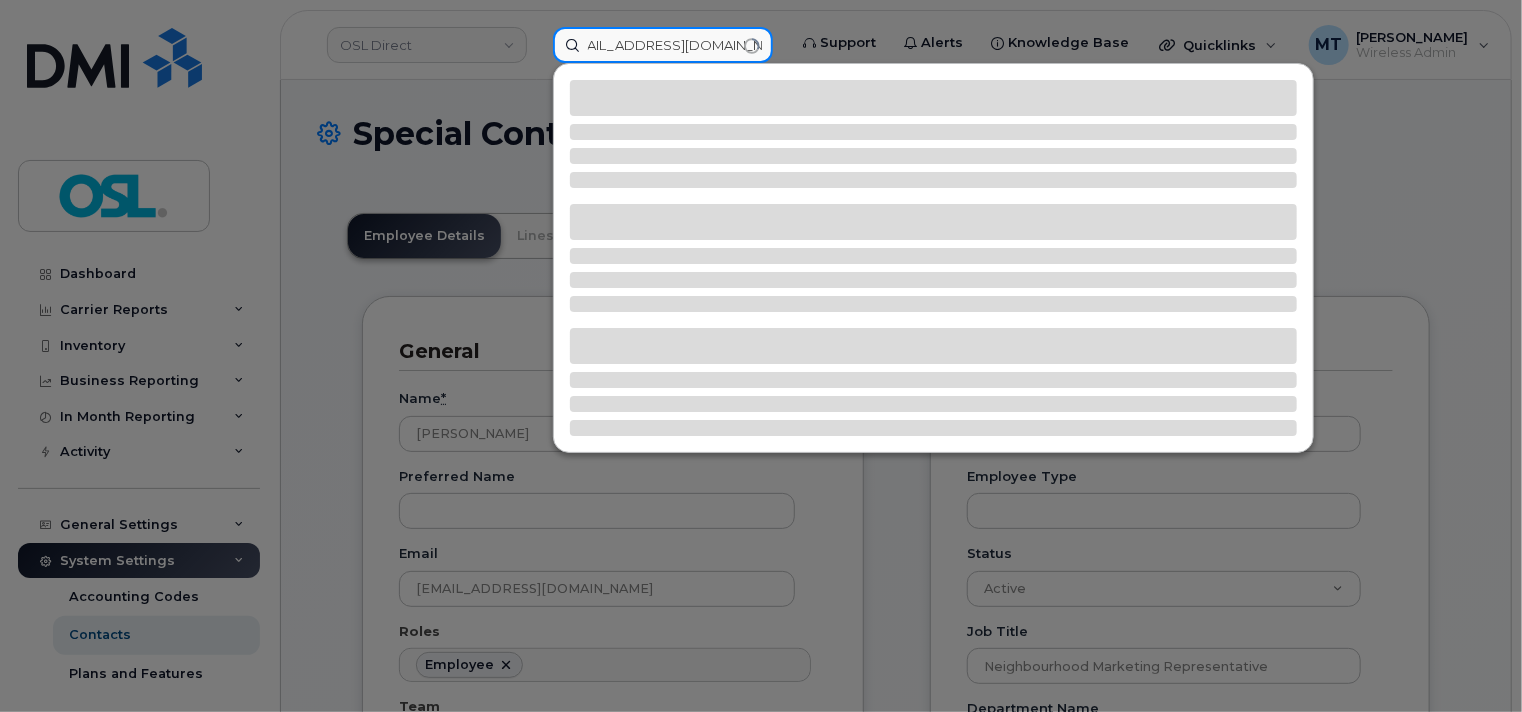 click on "[EMAIL_ADDRESS][DOMAIN_NAME]" 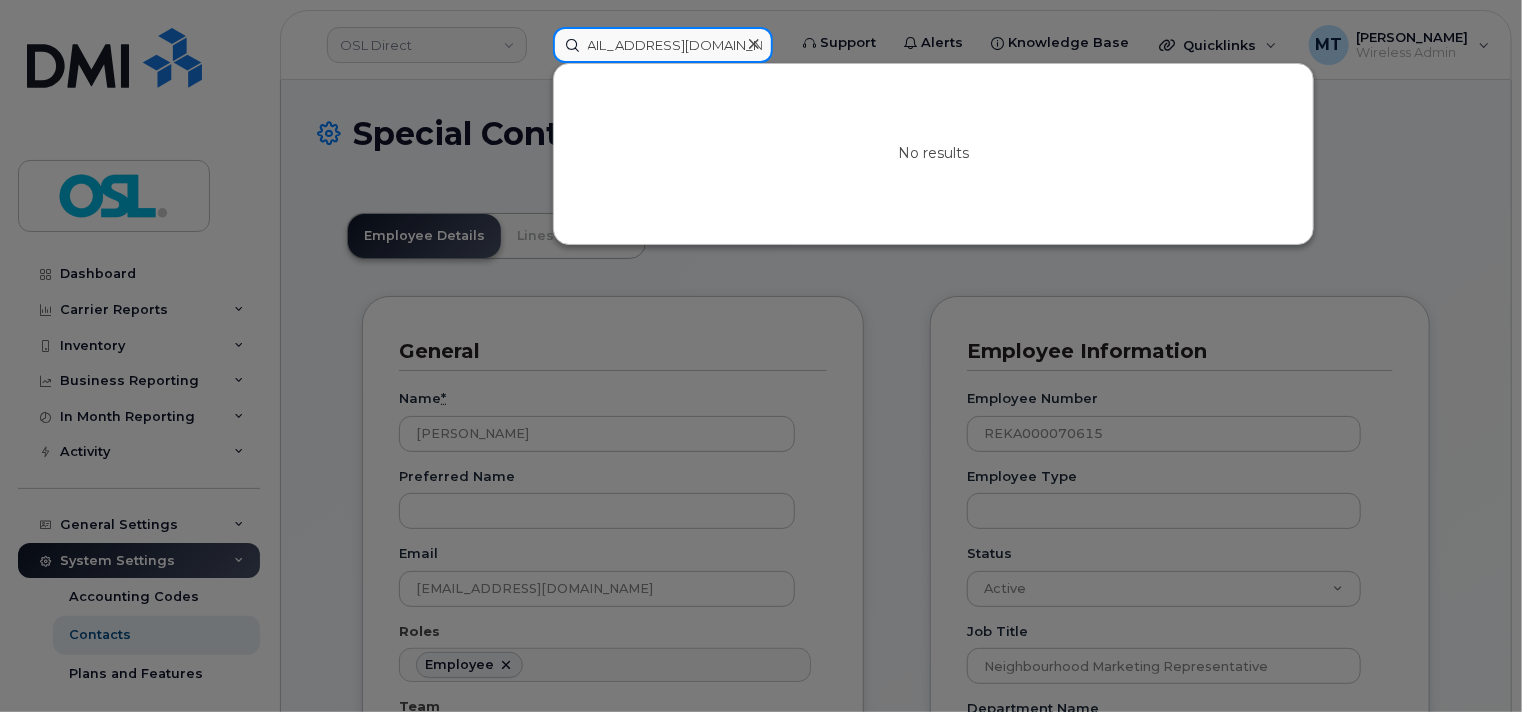 scroll, scrollTop: 0, scrollLeft: 0, axis: both 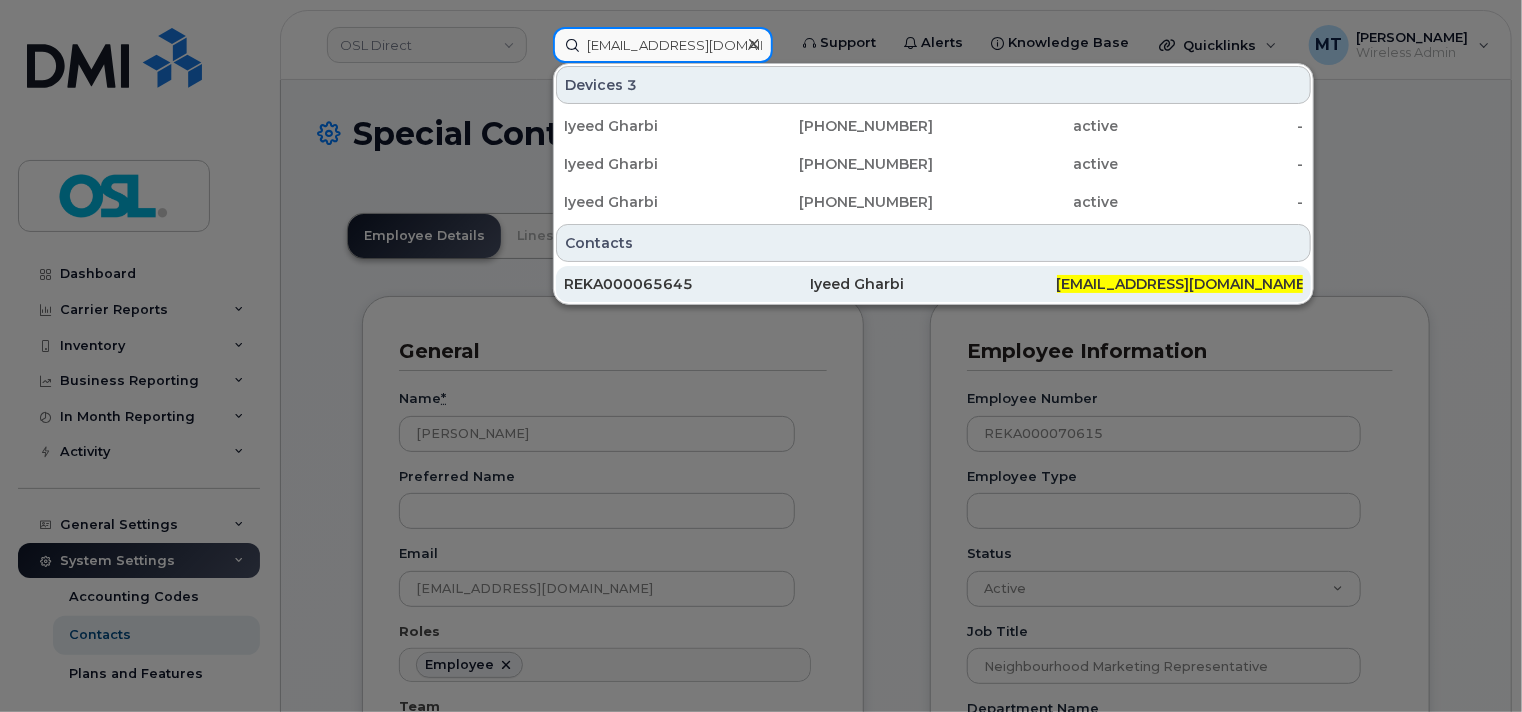 type on "[EMAIL_ADDRESS][DOMAIN_NAME]" 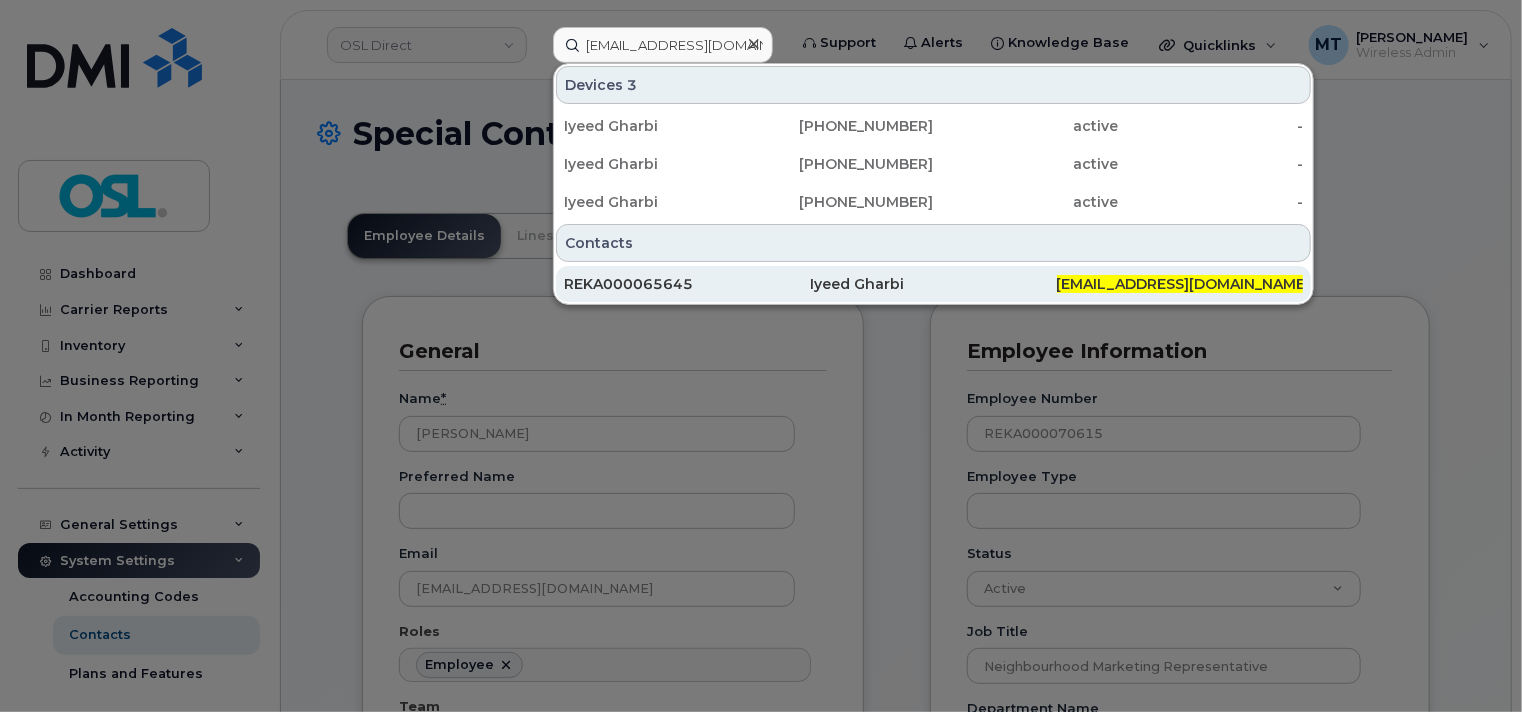 click on "Iyeed Gharbi" 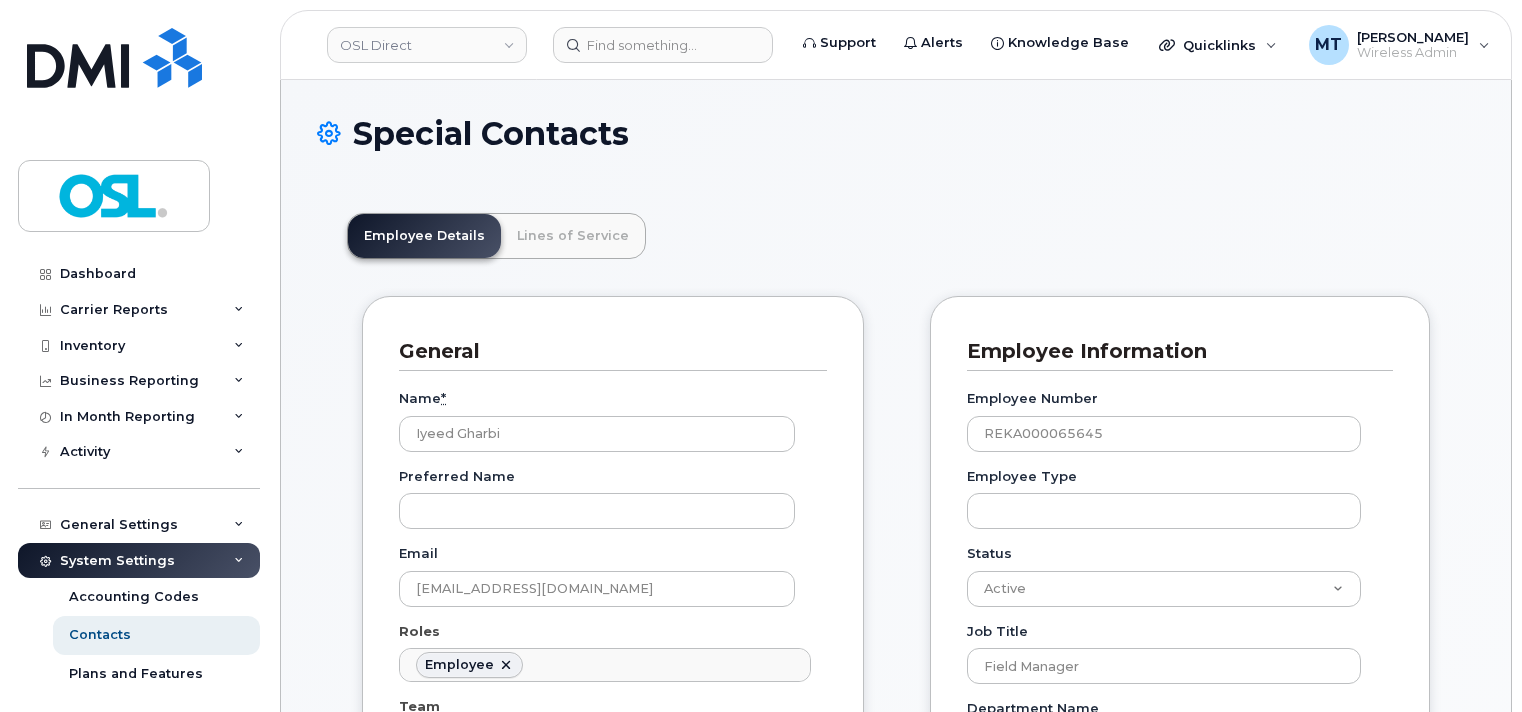 scroll, scrollTop: 0, scrollLeft: 0, axis: both 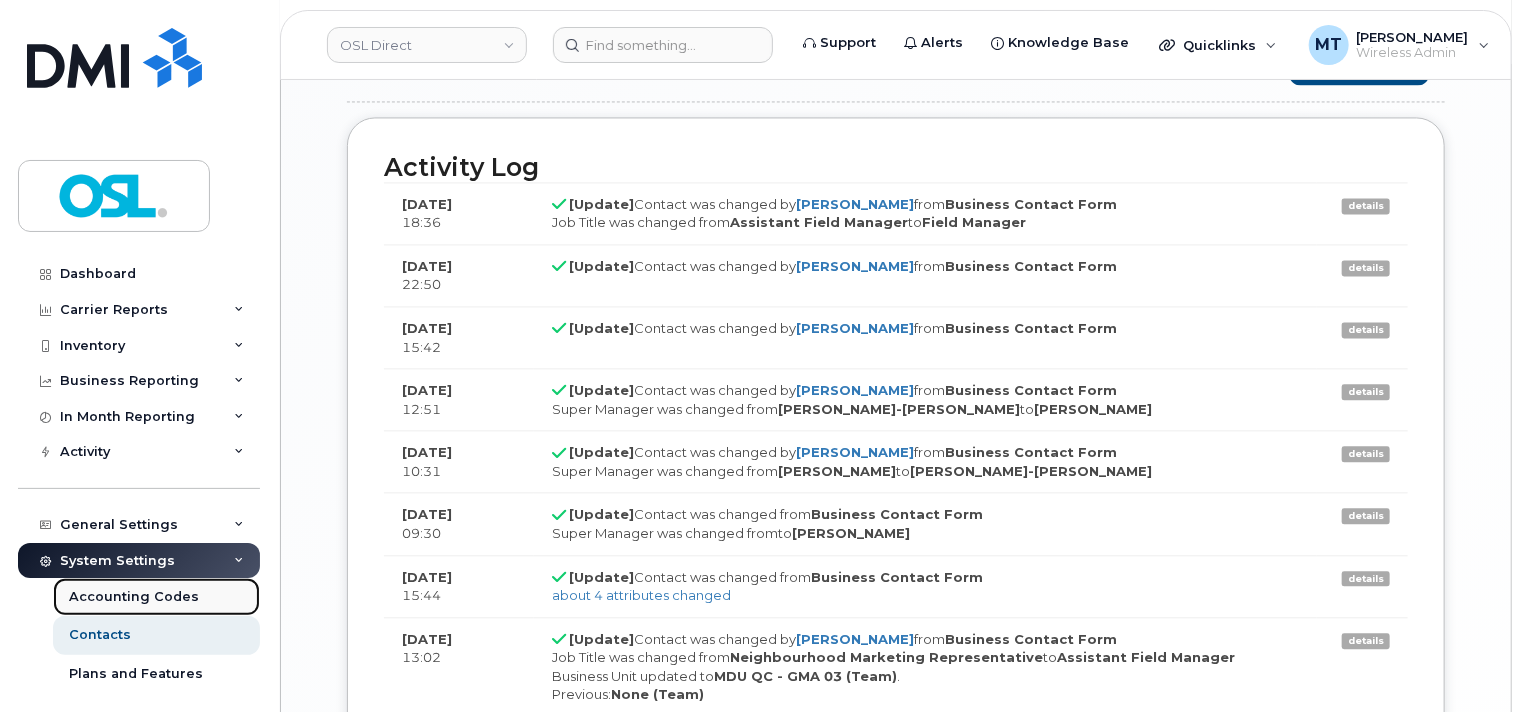 click on "Accounting Codes" 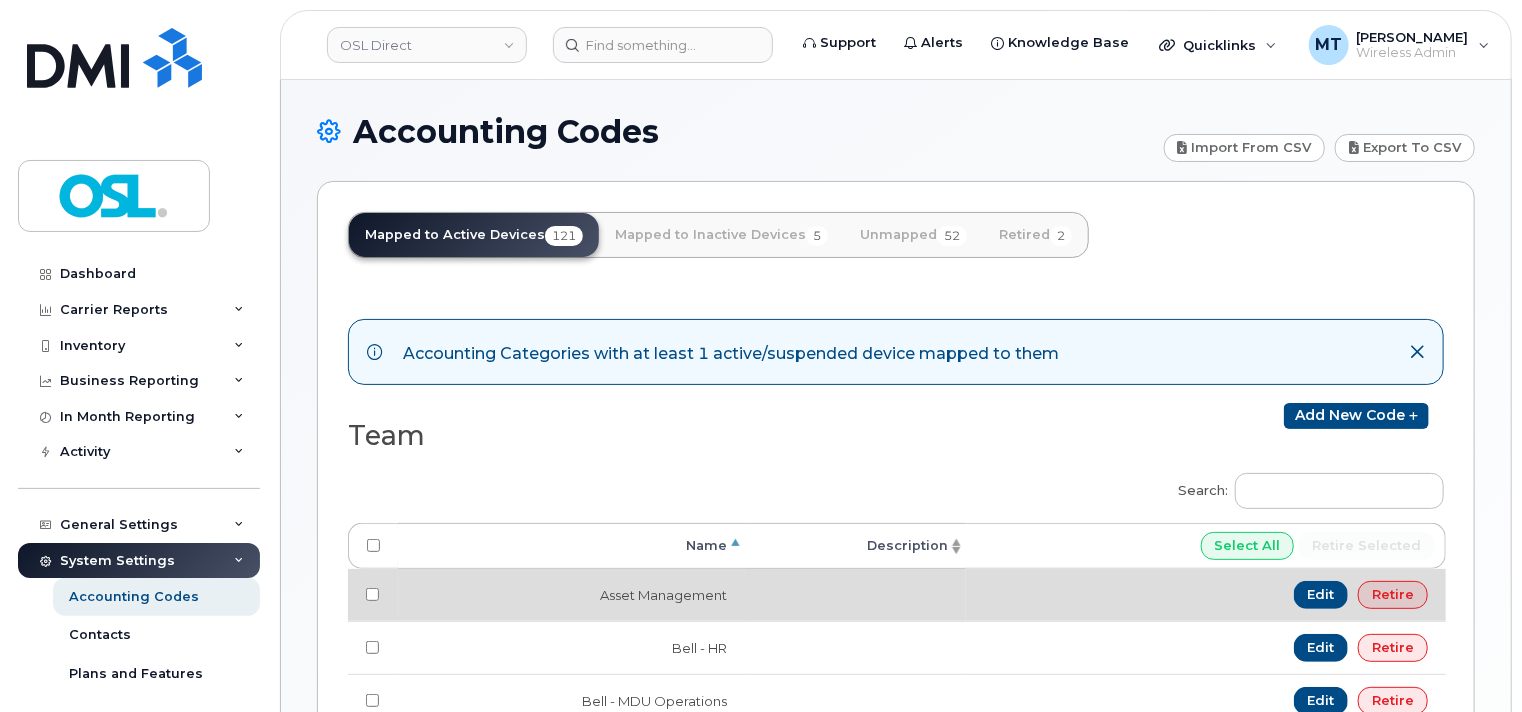 scroll, scrollTop: 0, scrollLeft: 0, axis: both 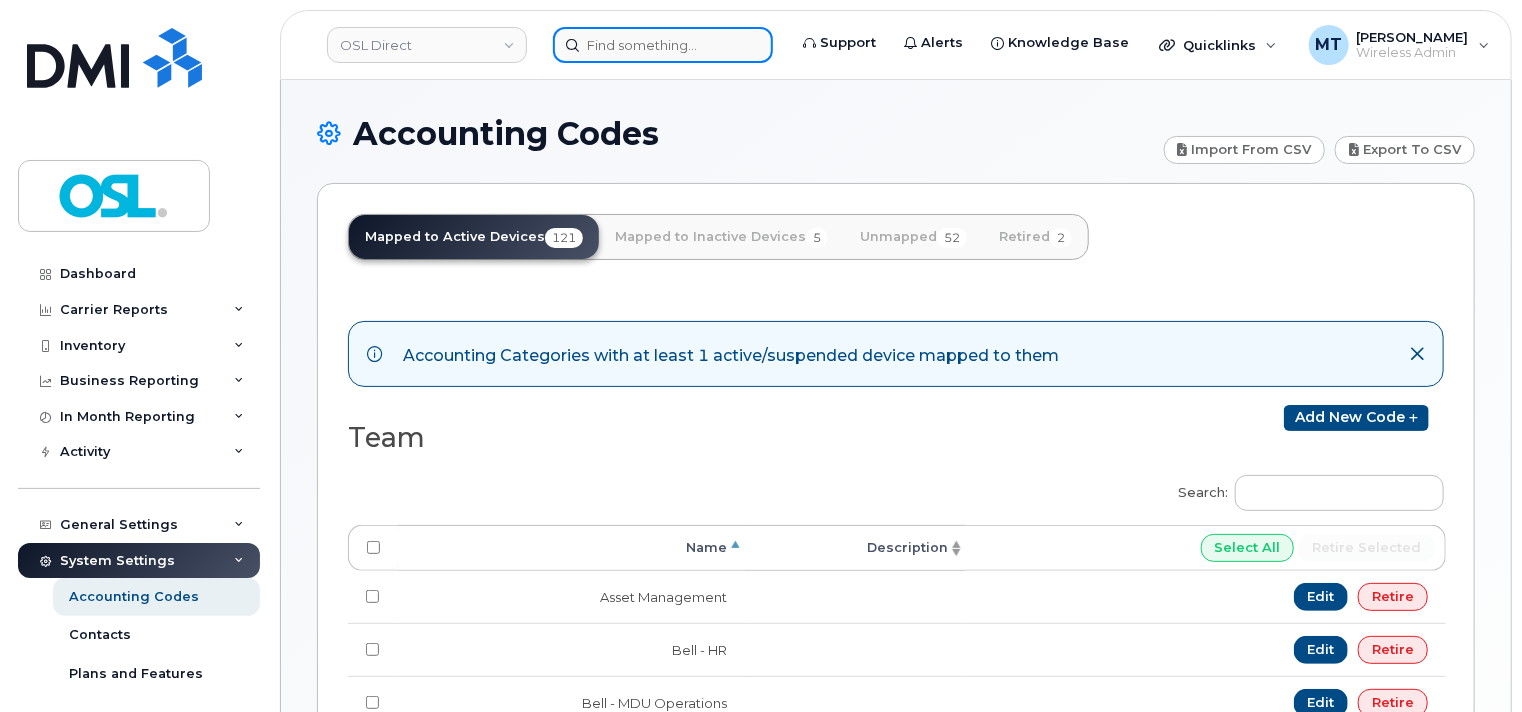 click 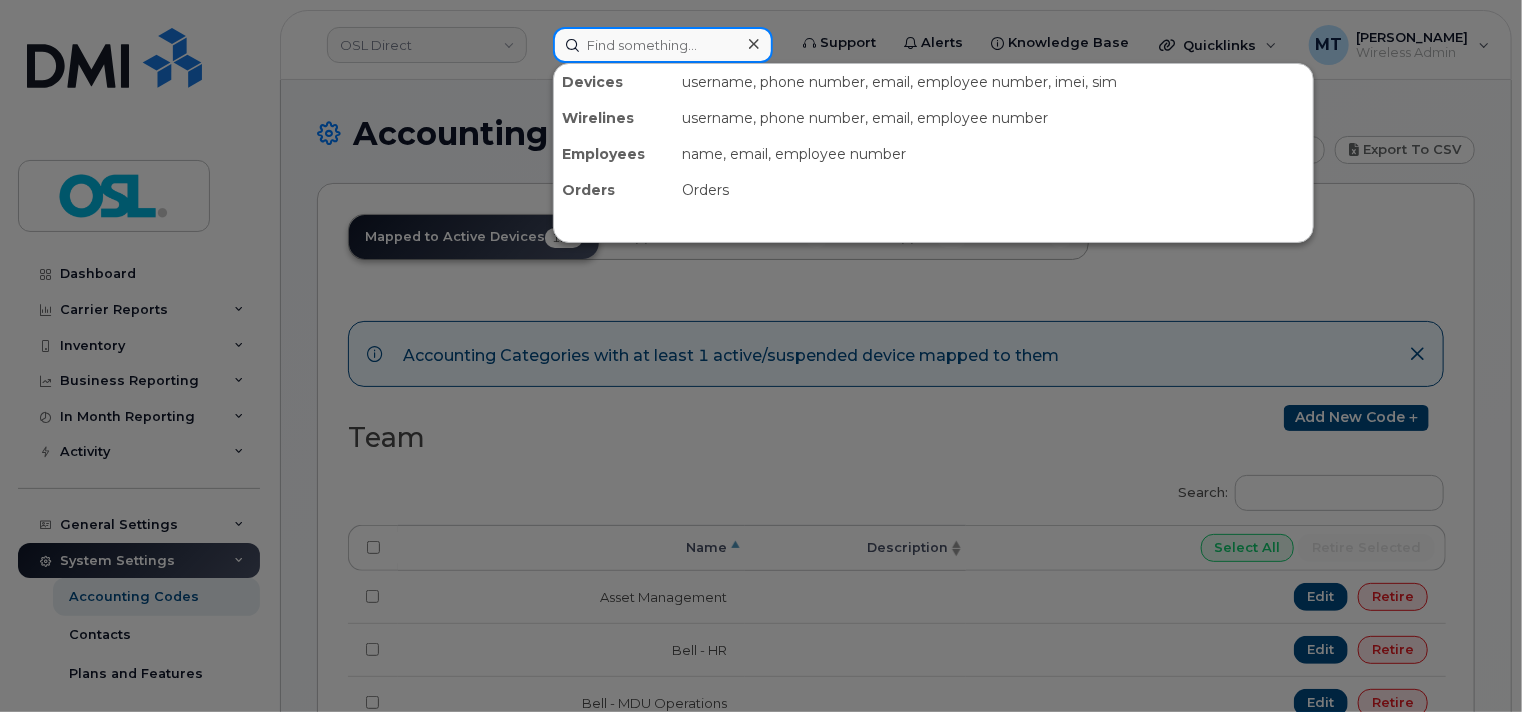 paste on "iyed.gharbi@osldirect.com" 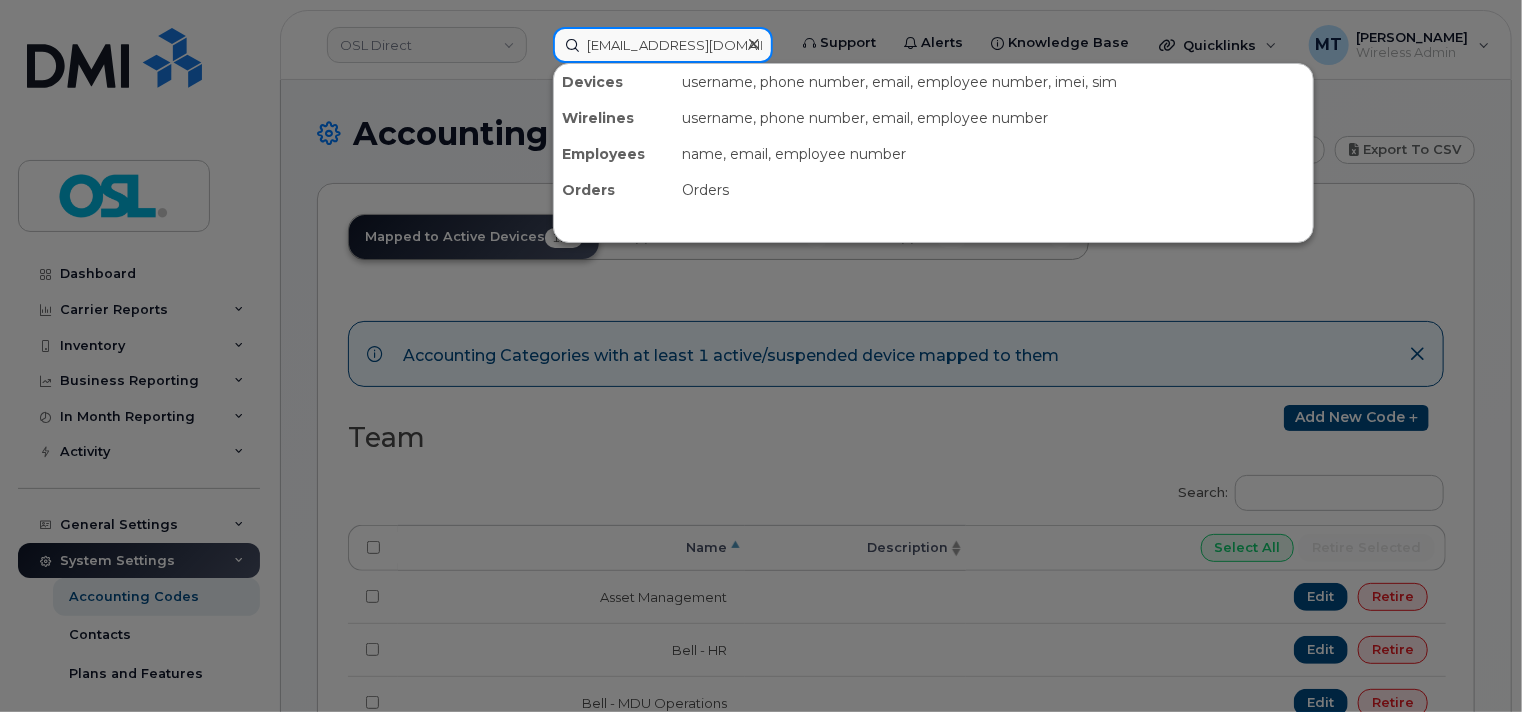 scroll, scrollTop: 0, scrollLeft: 24, axis: horizontal 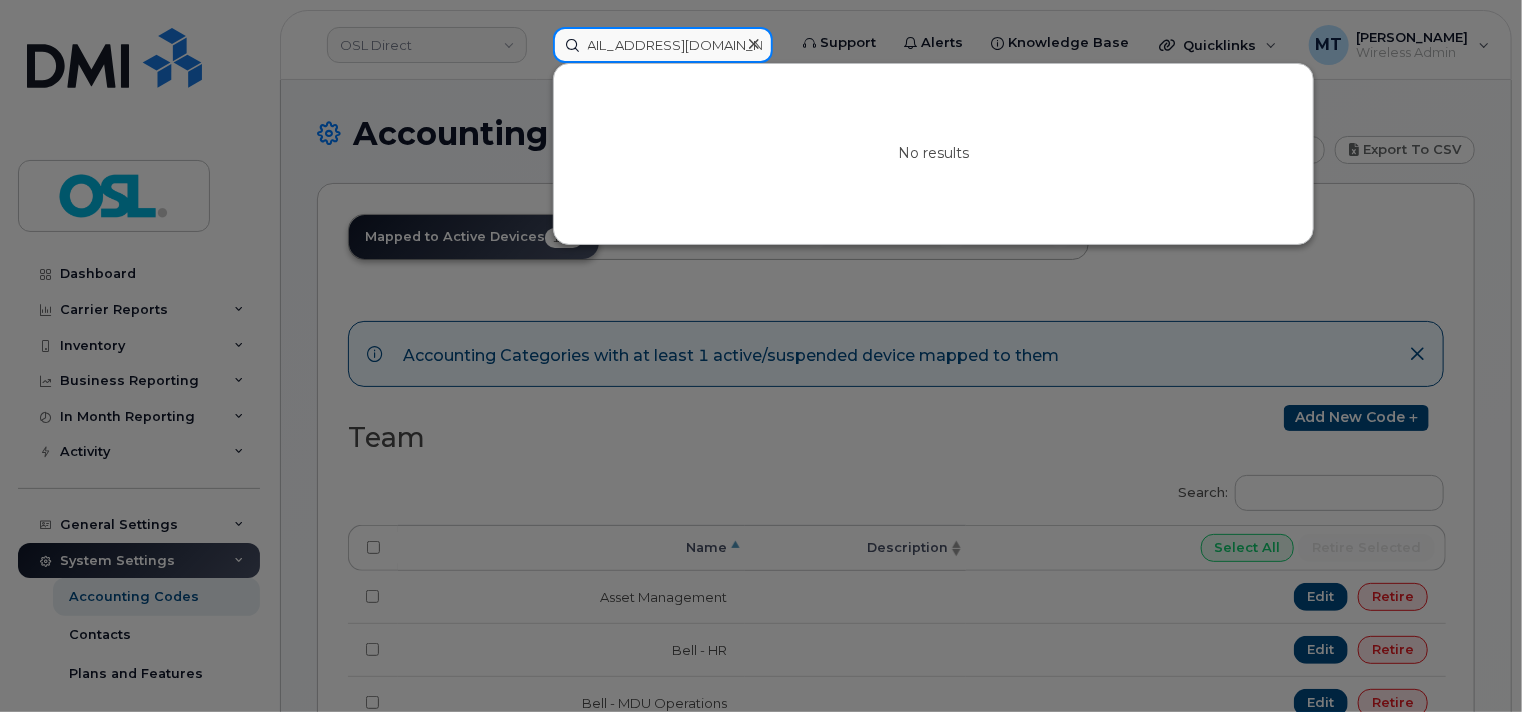 click on "[EMAIL_ADDRESS][DOMAIN_NAME]" 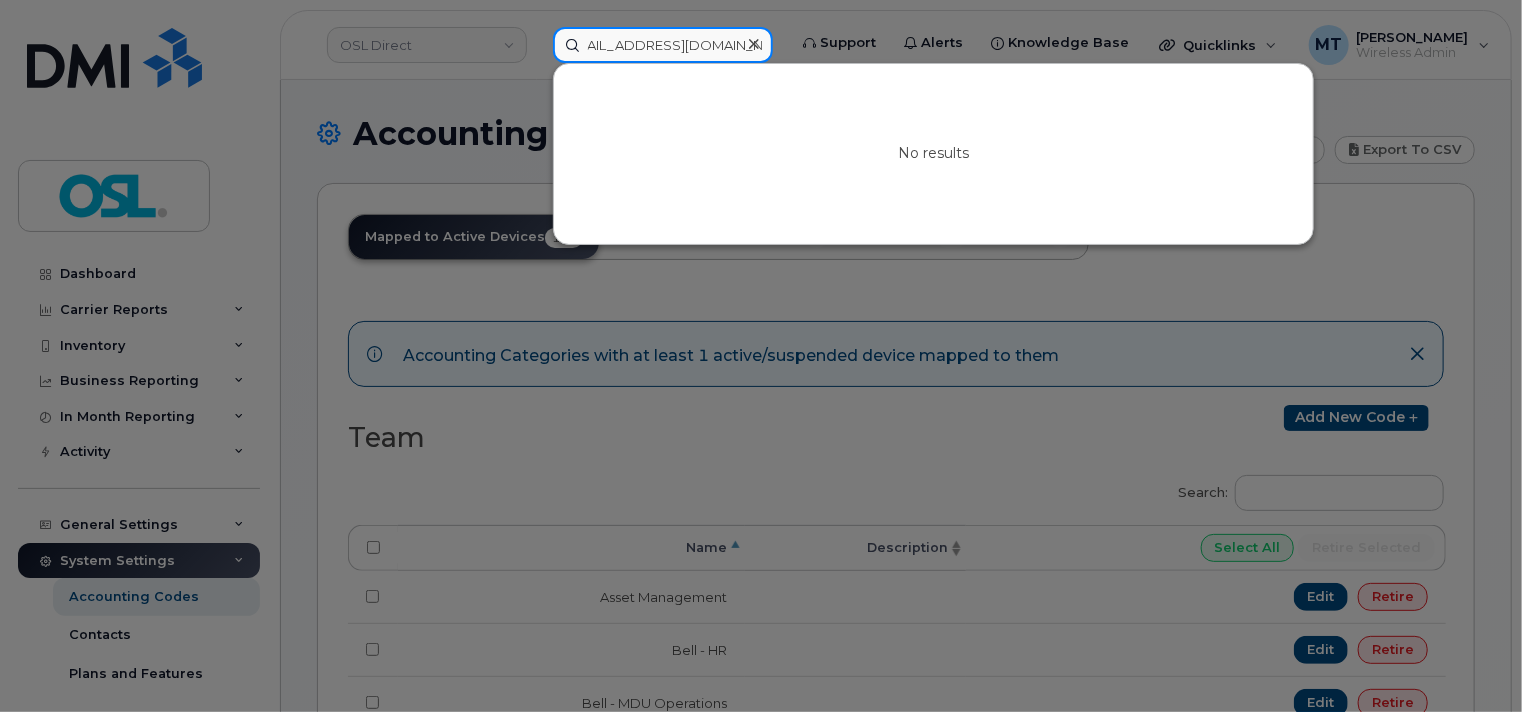 scroll, scrollTop: 0, scrollLeft: 0, axis: both 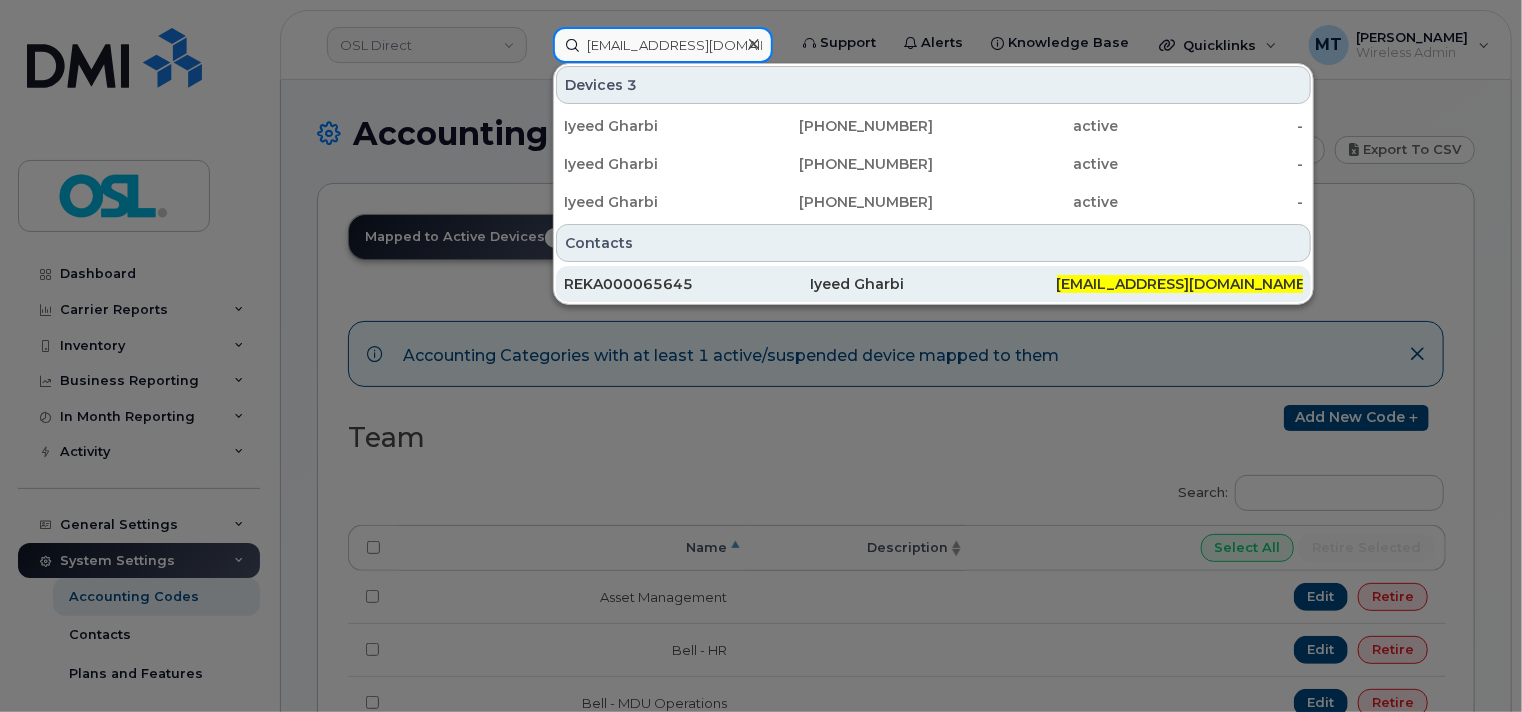 type on "[EMAIL_ADDRESS][DOMAIN_NAME]" 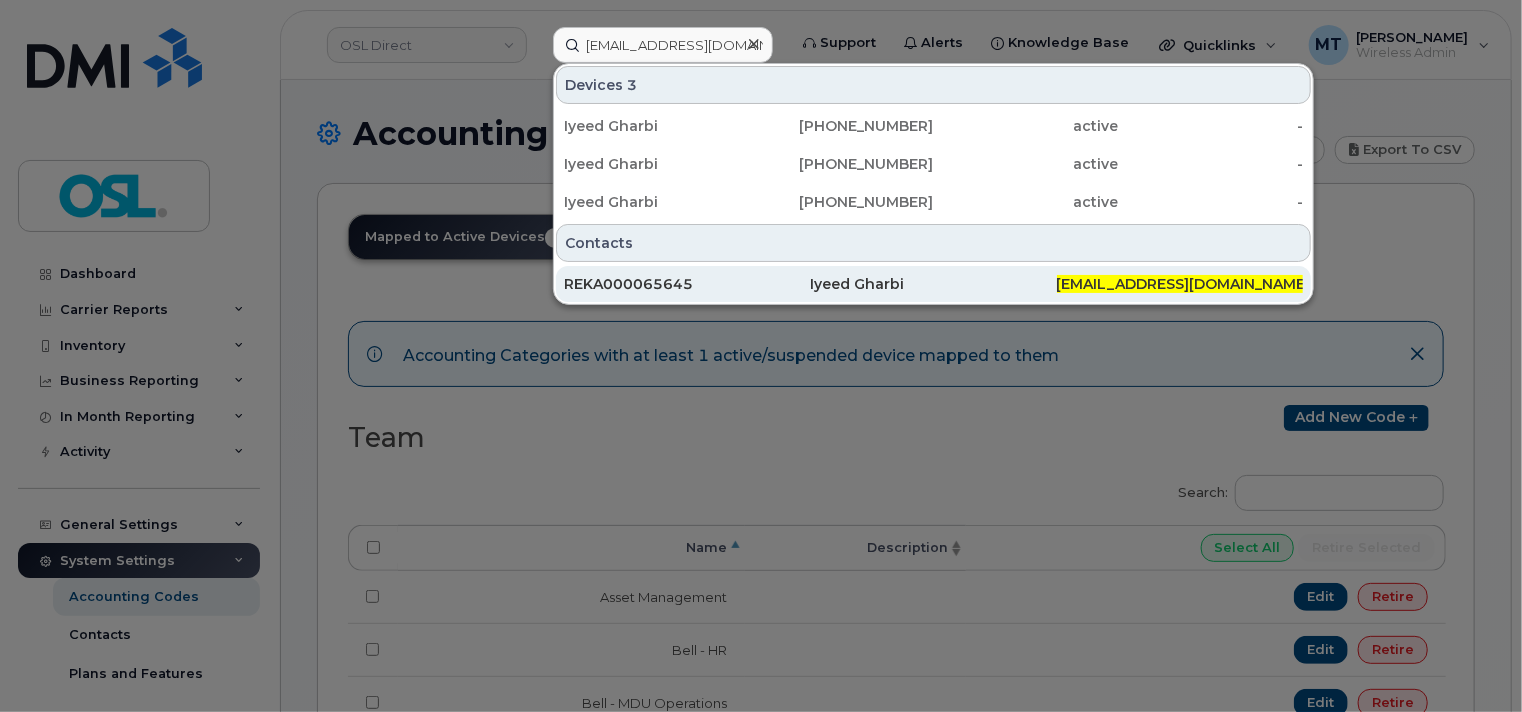 click on "Iyeed Gharbi" 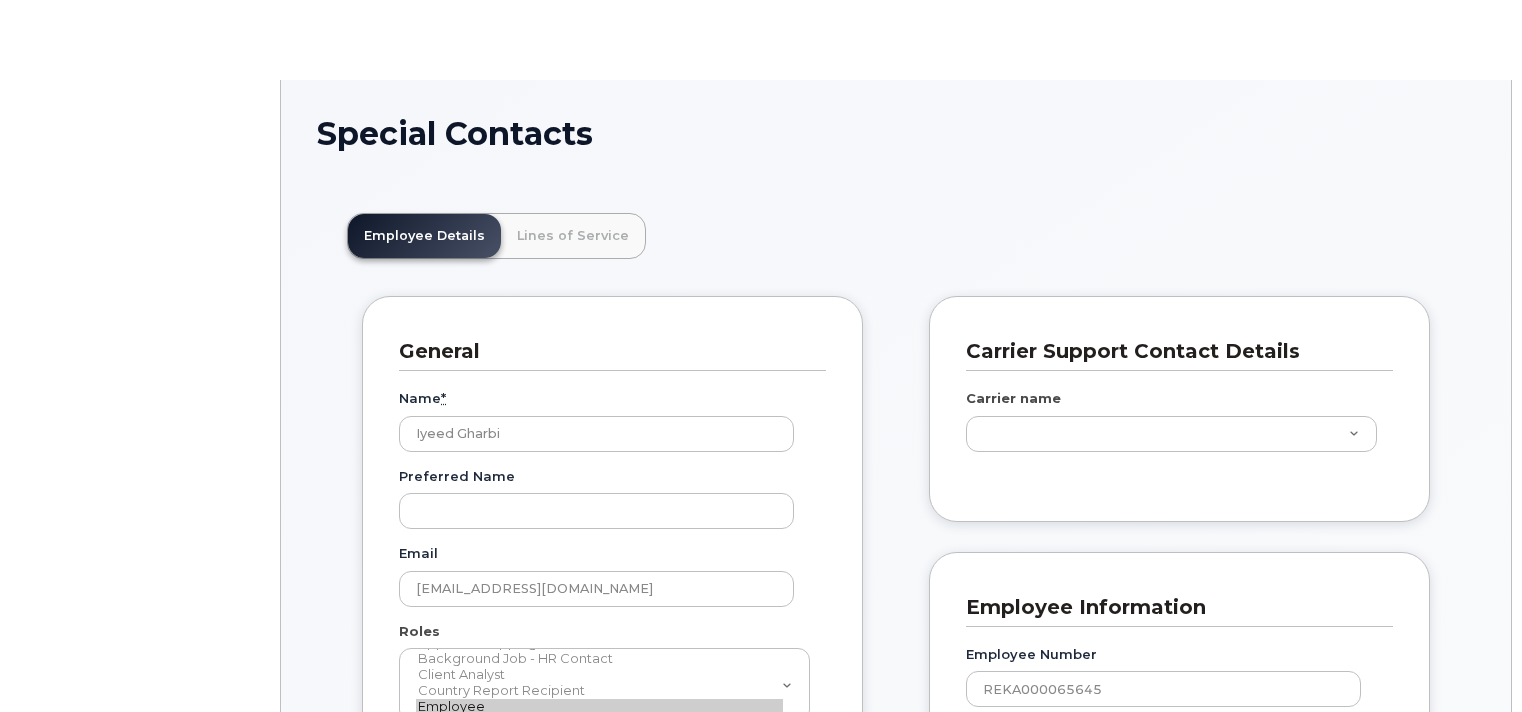 scroll, scrollTop: 0, scrollLeft: 0, axis: both 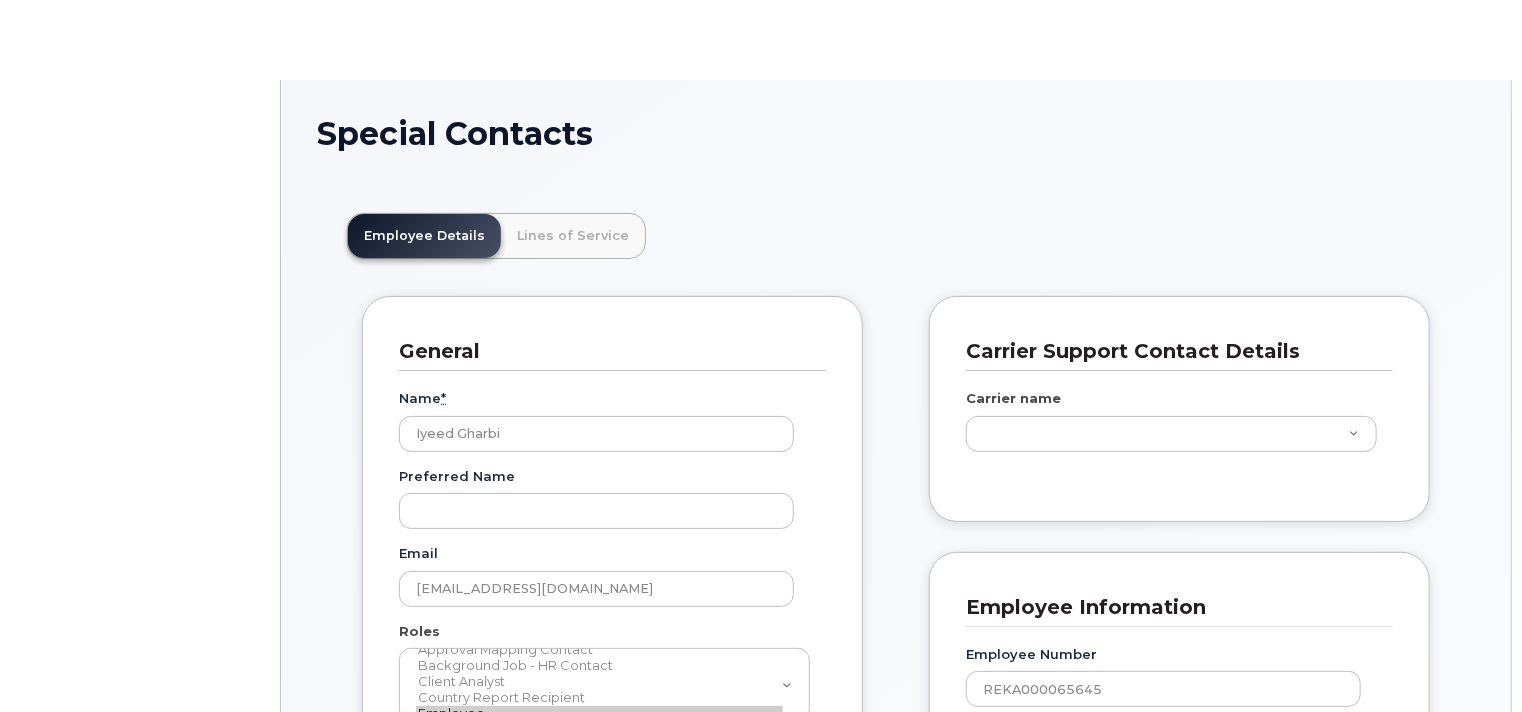 type on "5696407" 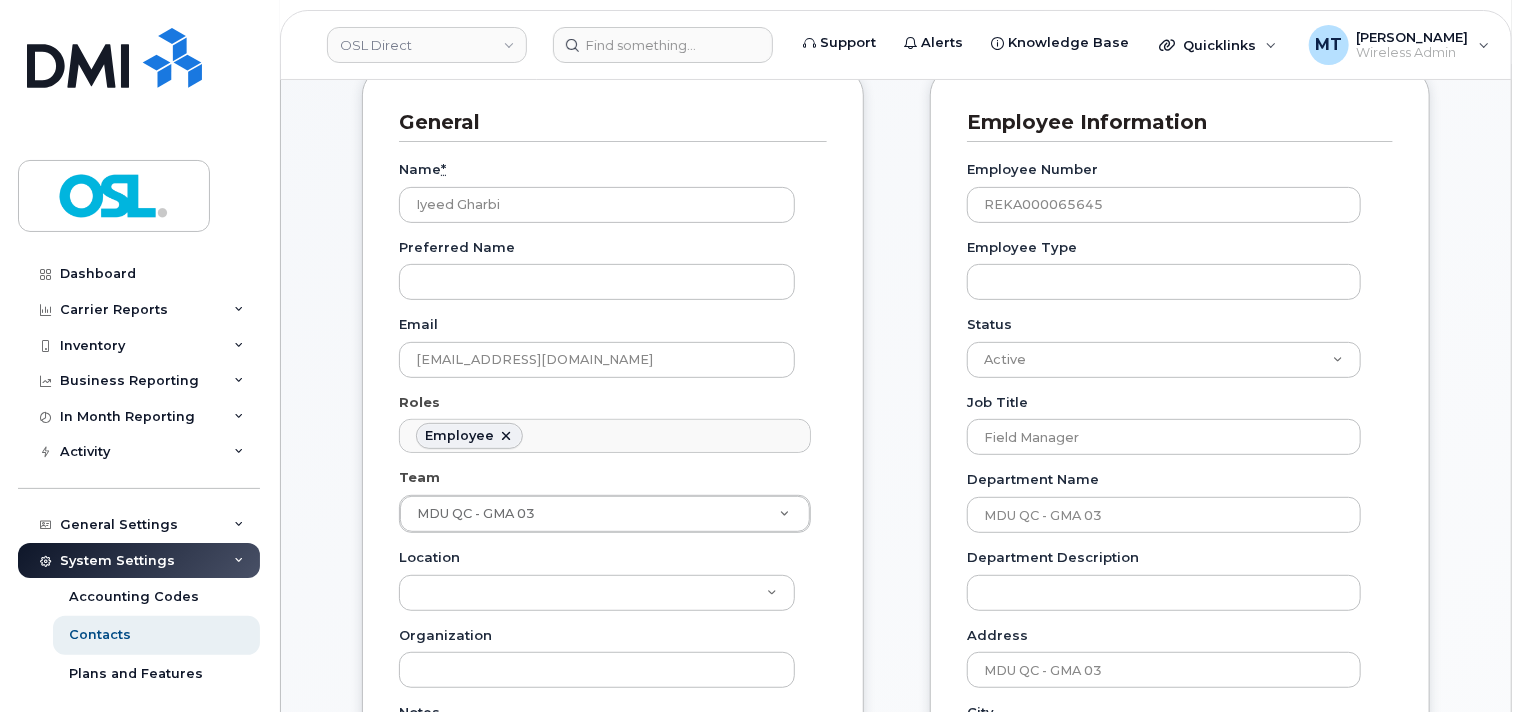 scroll, scrollTop: 200, scrollLeft: 0, axis: vertical 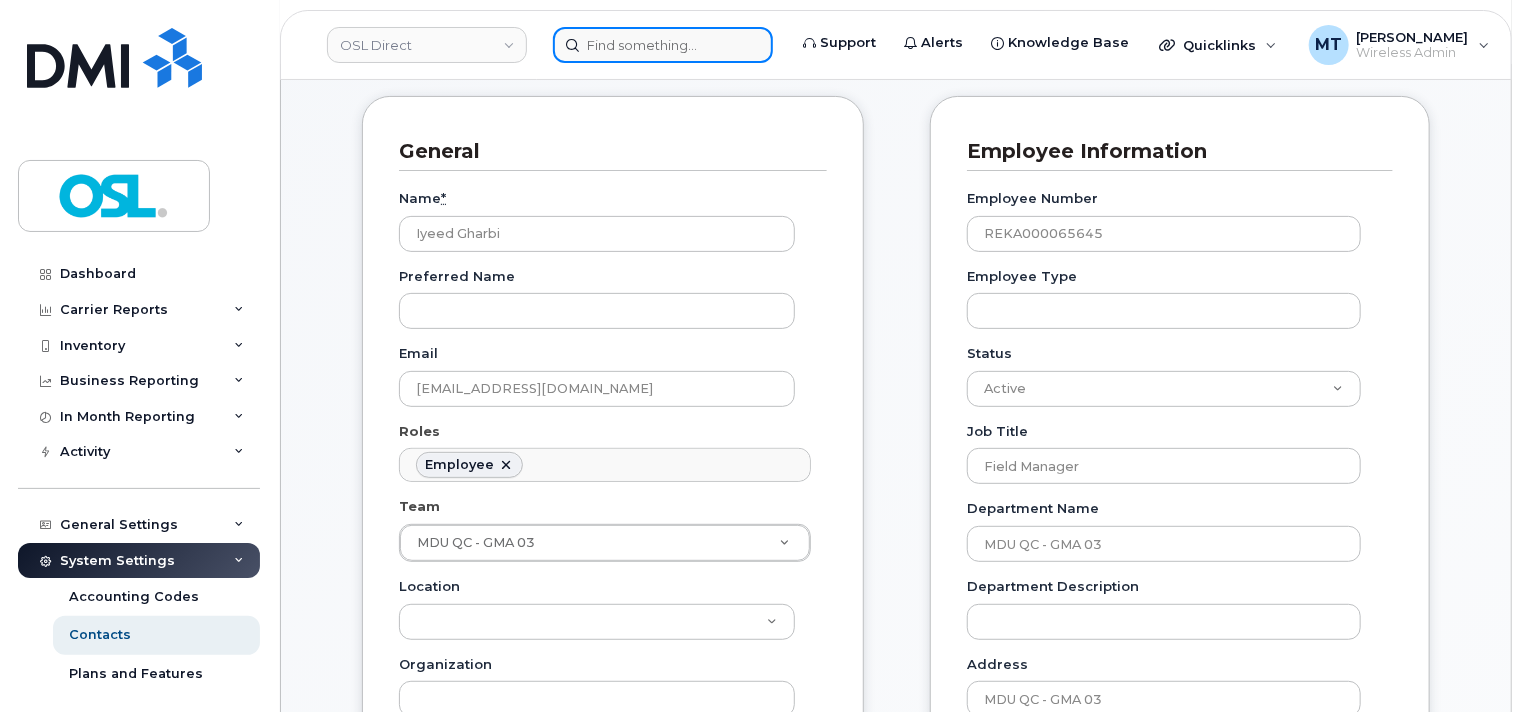 click 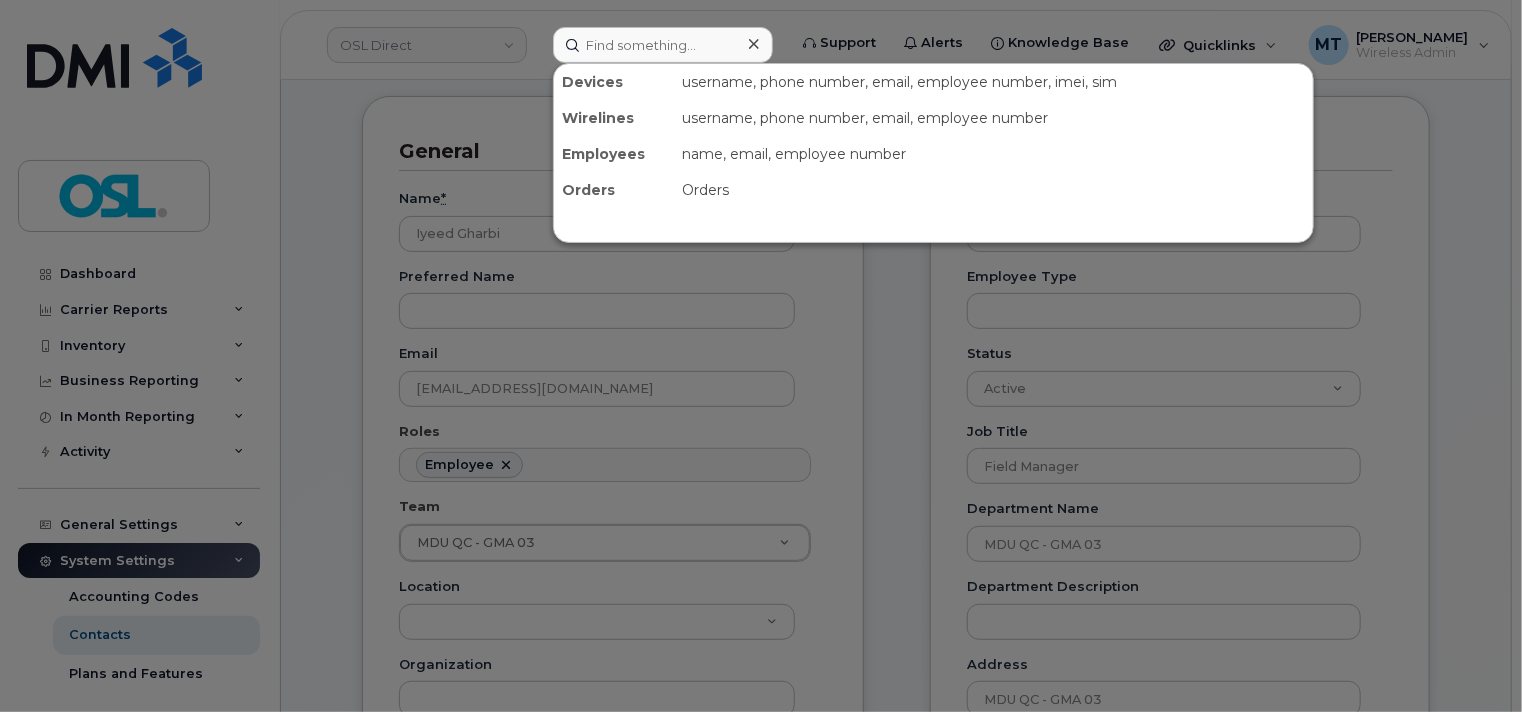 click 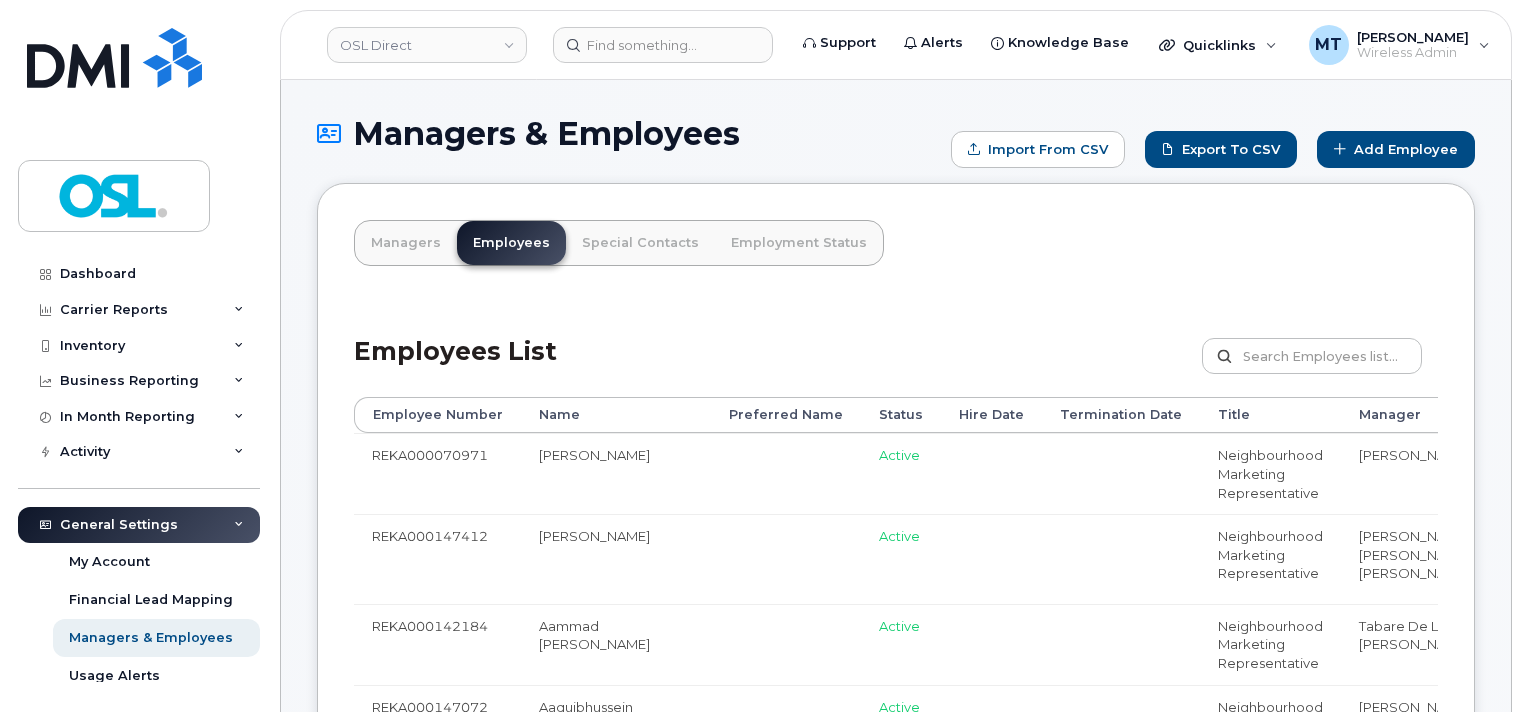 scroll, scrollTop: 0, scrollLeft: 0, axis: both 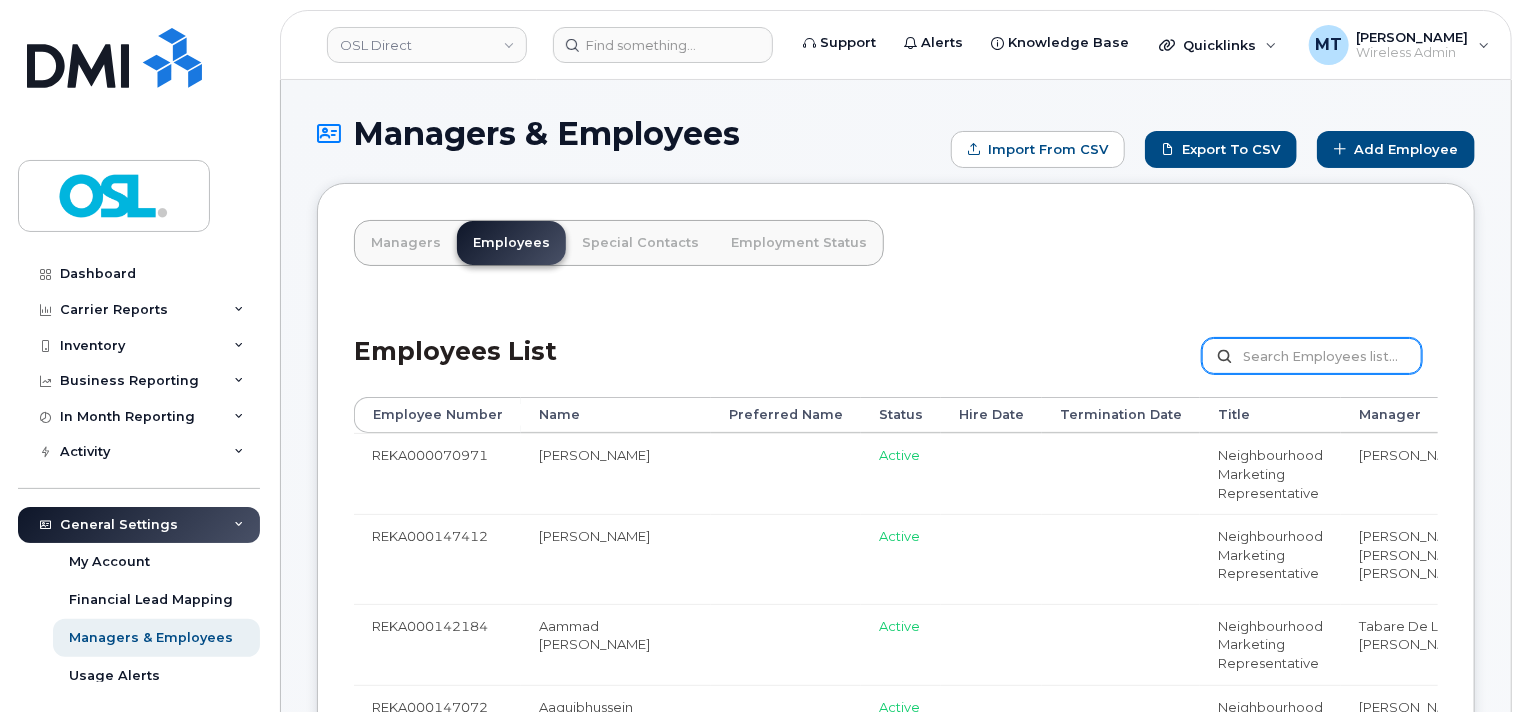 click at bounding box center [1312, 356] 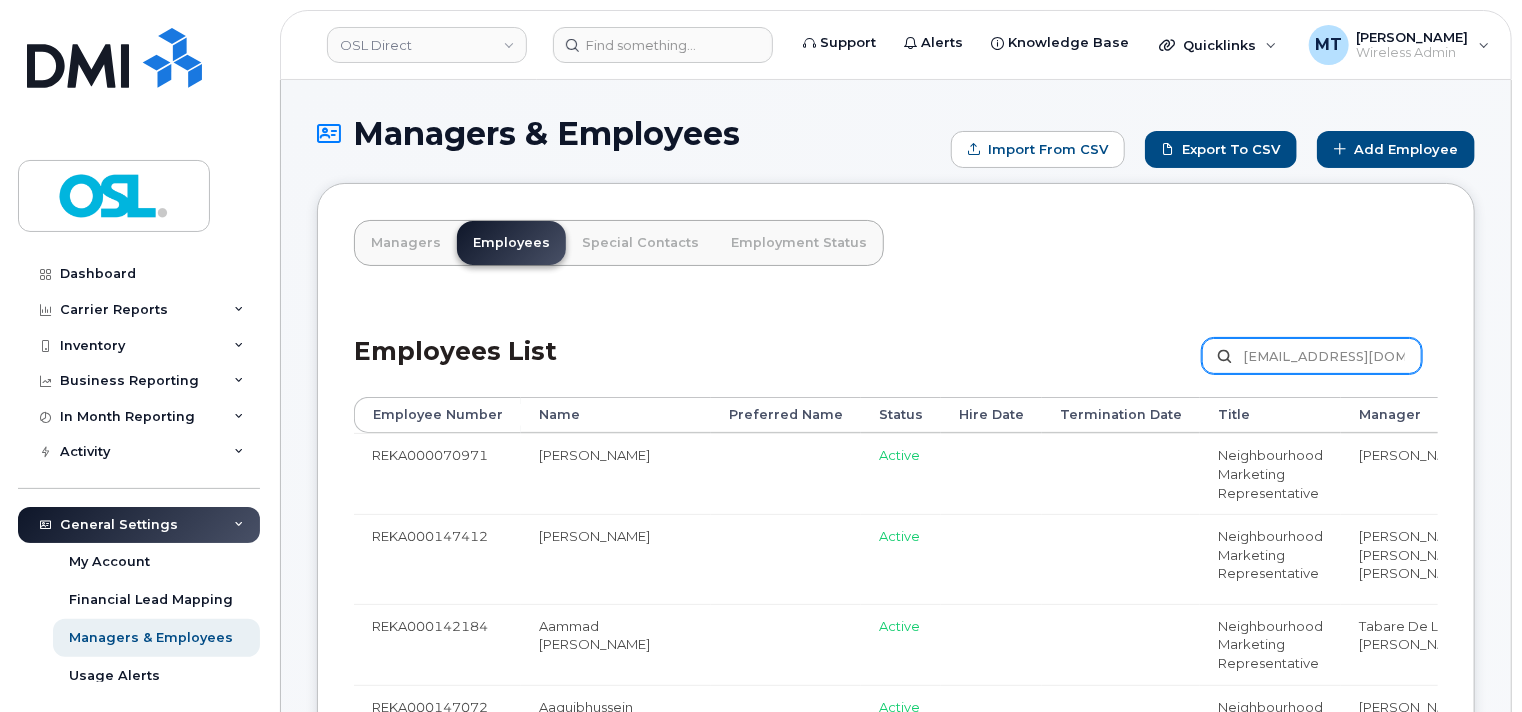 scroll, scrollTop: 0, scrollLeft: 42, axis: horizontal 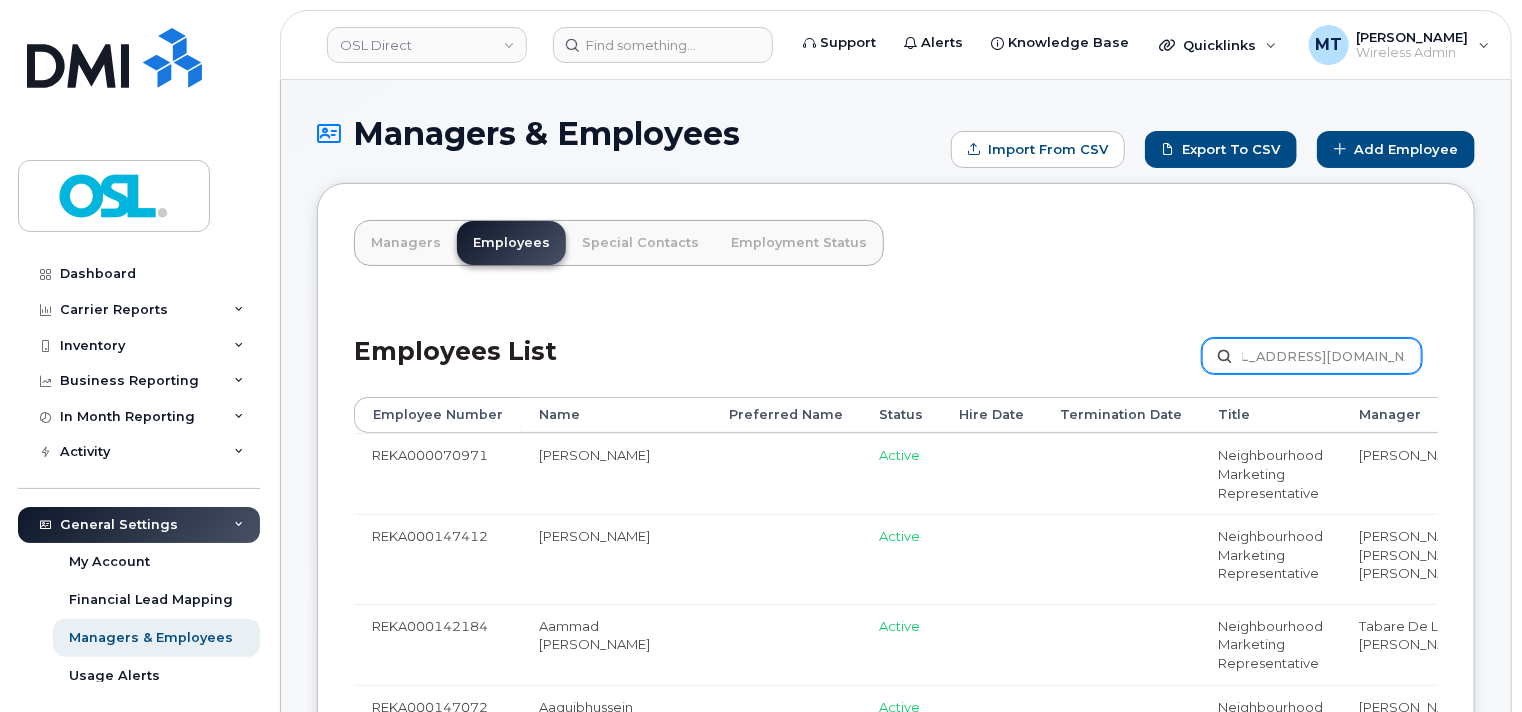 drag, startPoint x: 1245, startPoint y: 354, endPoint x: 1216, endPoint y: 354, distance: 29 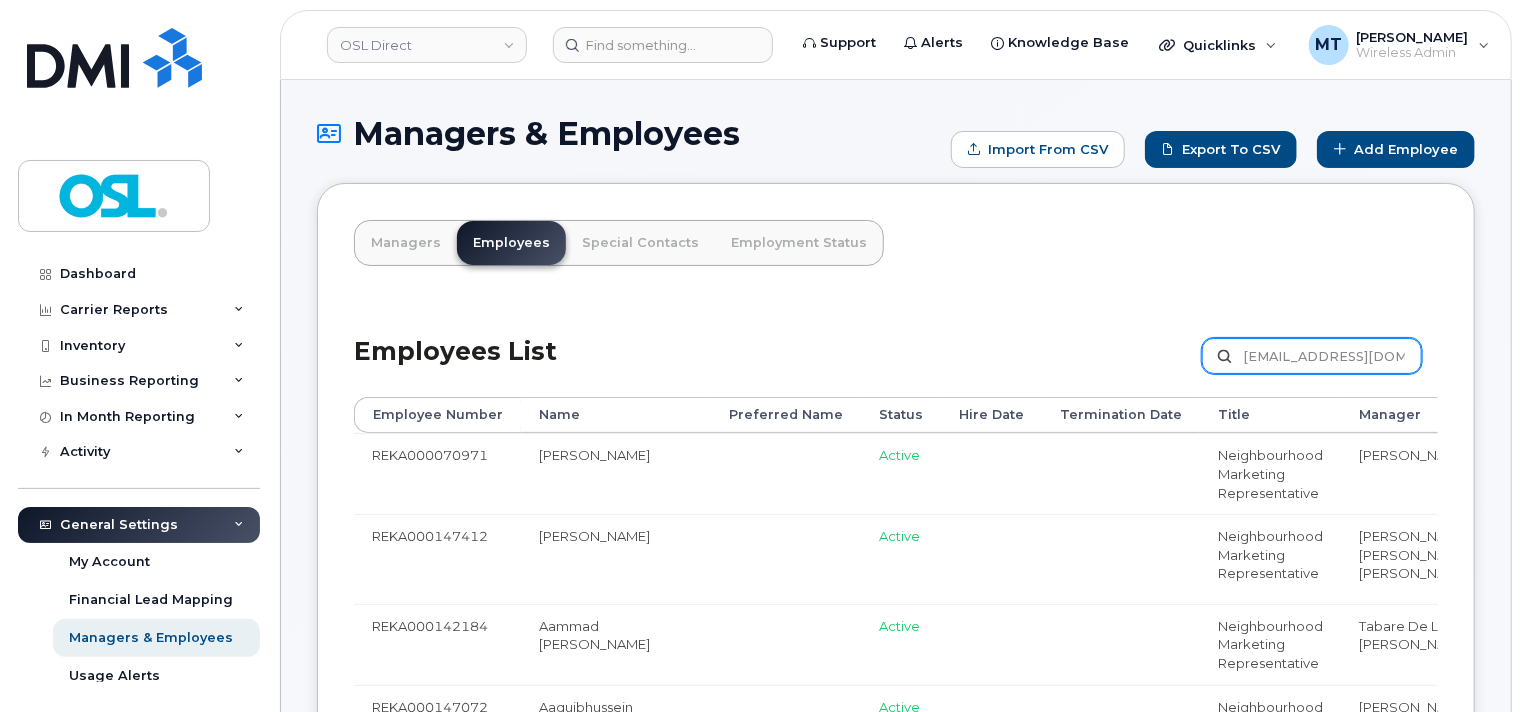drag, startPoint x: 1320, startPoint y: 352, endPoint x: 1231, endPoint y: 352, distance: 89 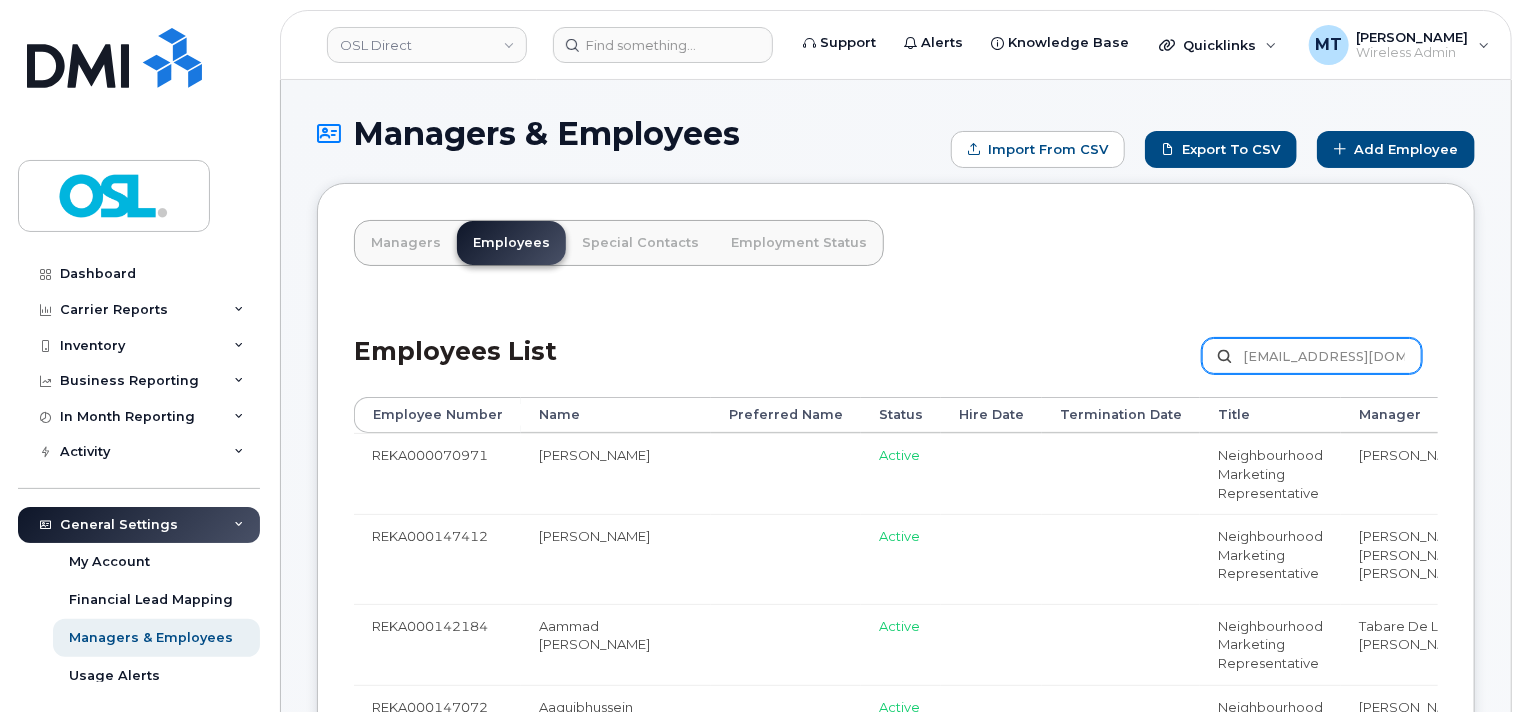 type on "[EMAIL_ADDRESS][DOMAIN_NAME]" 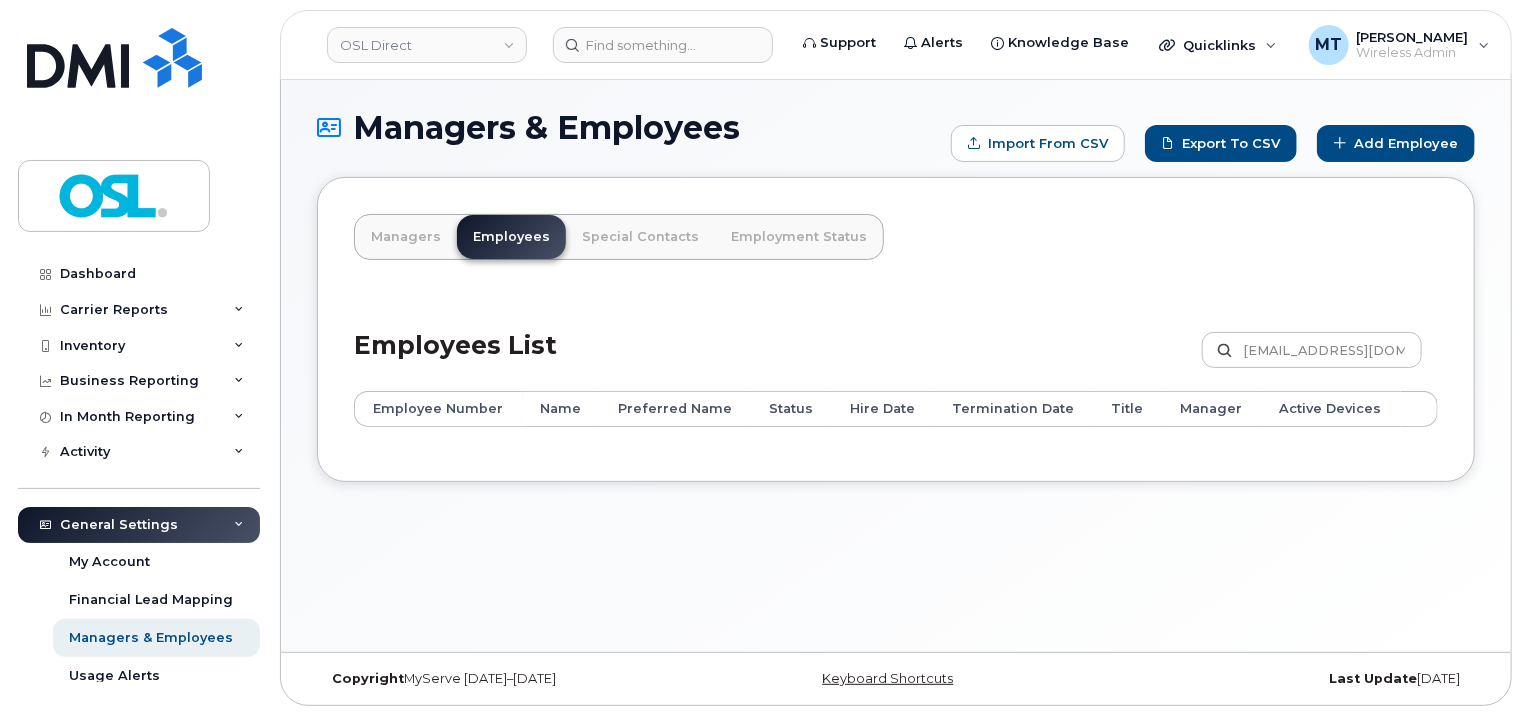 scroll, scrollTop: 9, scrollLeft: 0, axis: vertical 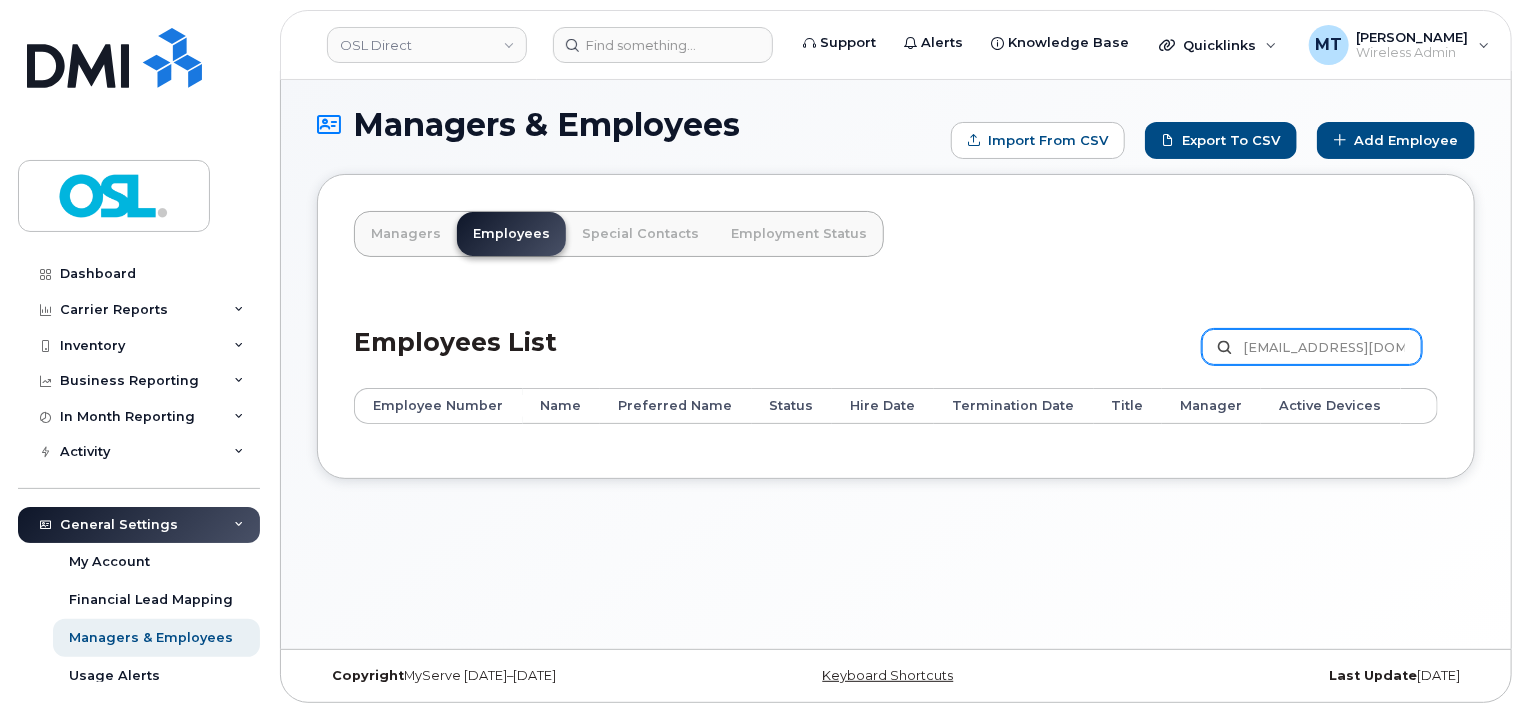 drag, startPoint x: 1249, startPoint y: 350, endPoint x: 1328, endPoint y: 375, distance: 82.86133 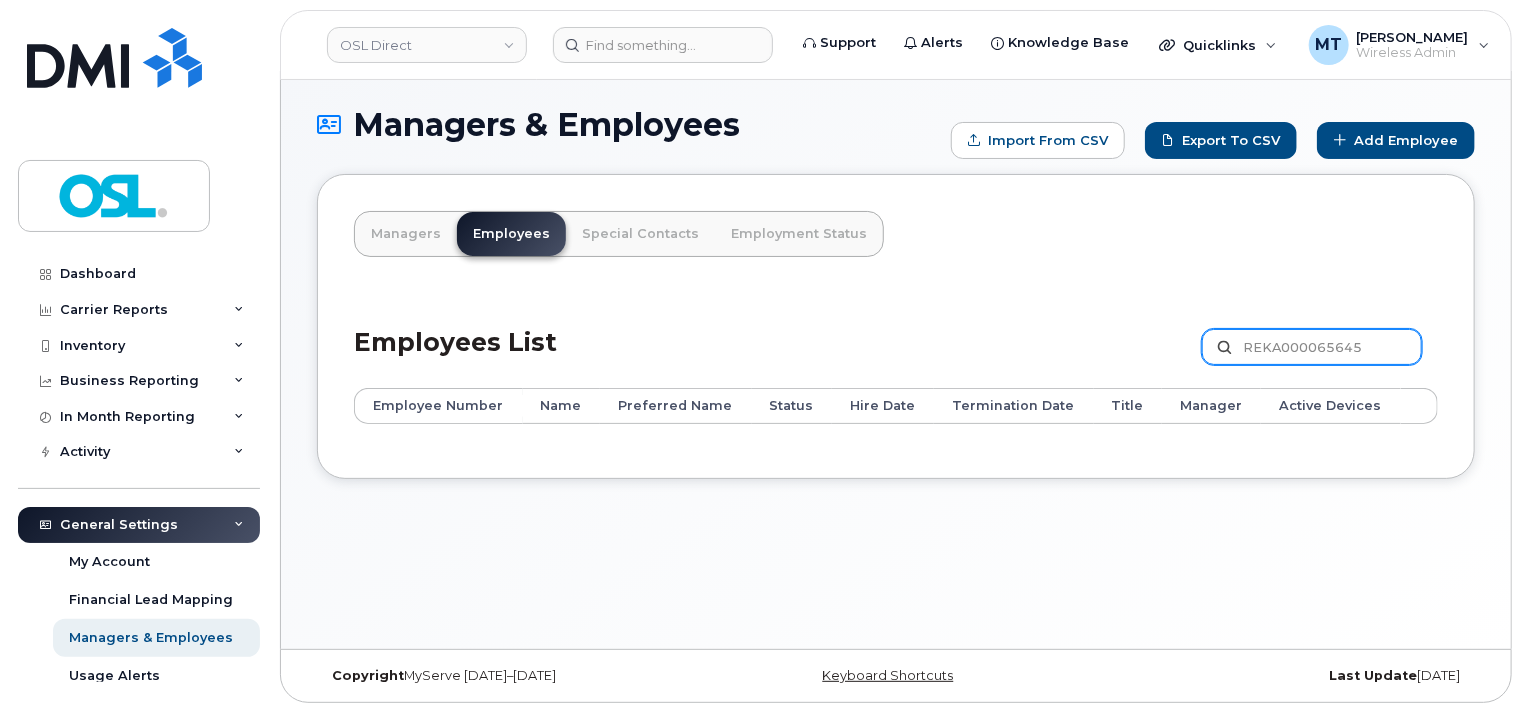 type on "REKA000065645" 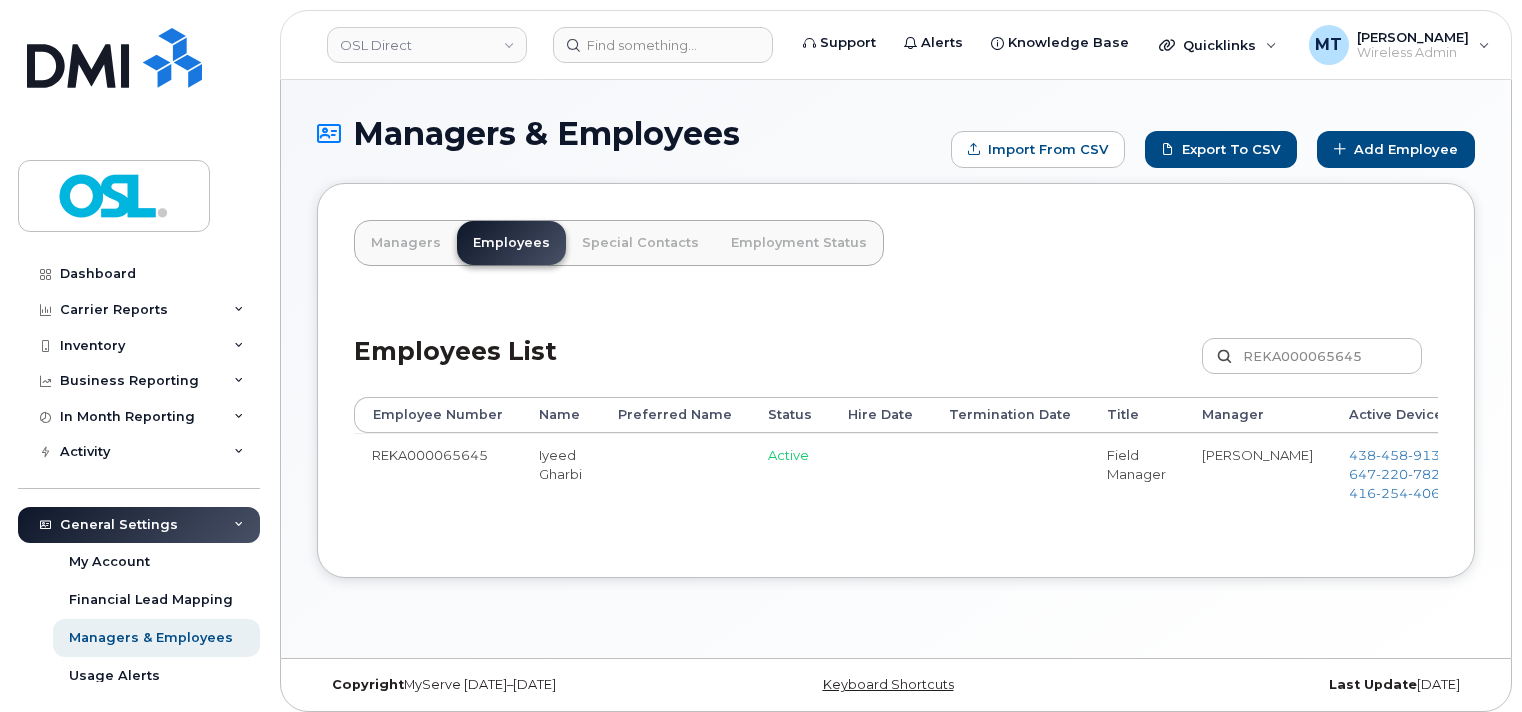 scroll, scrollTop: 0, scrollLeft: 0, axis: both 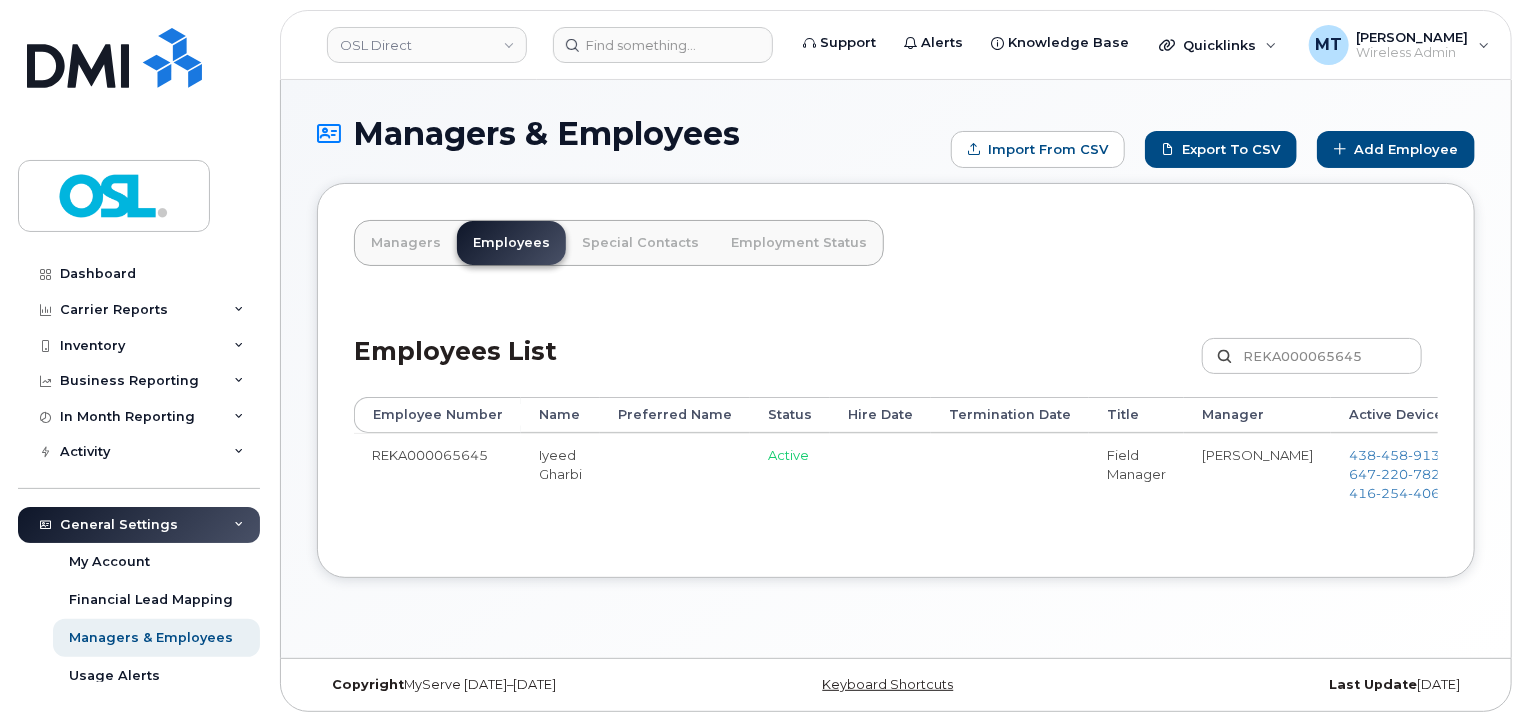 drag, startPoint x: 1273, startPoint y: 537, endPoint x: 1413, endPoint y: 527, distance: 140.35669 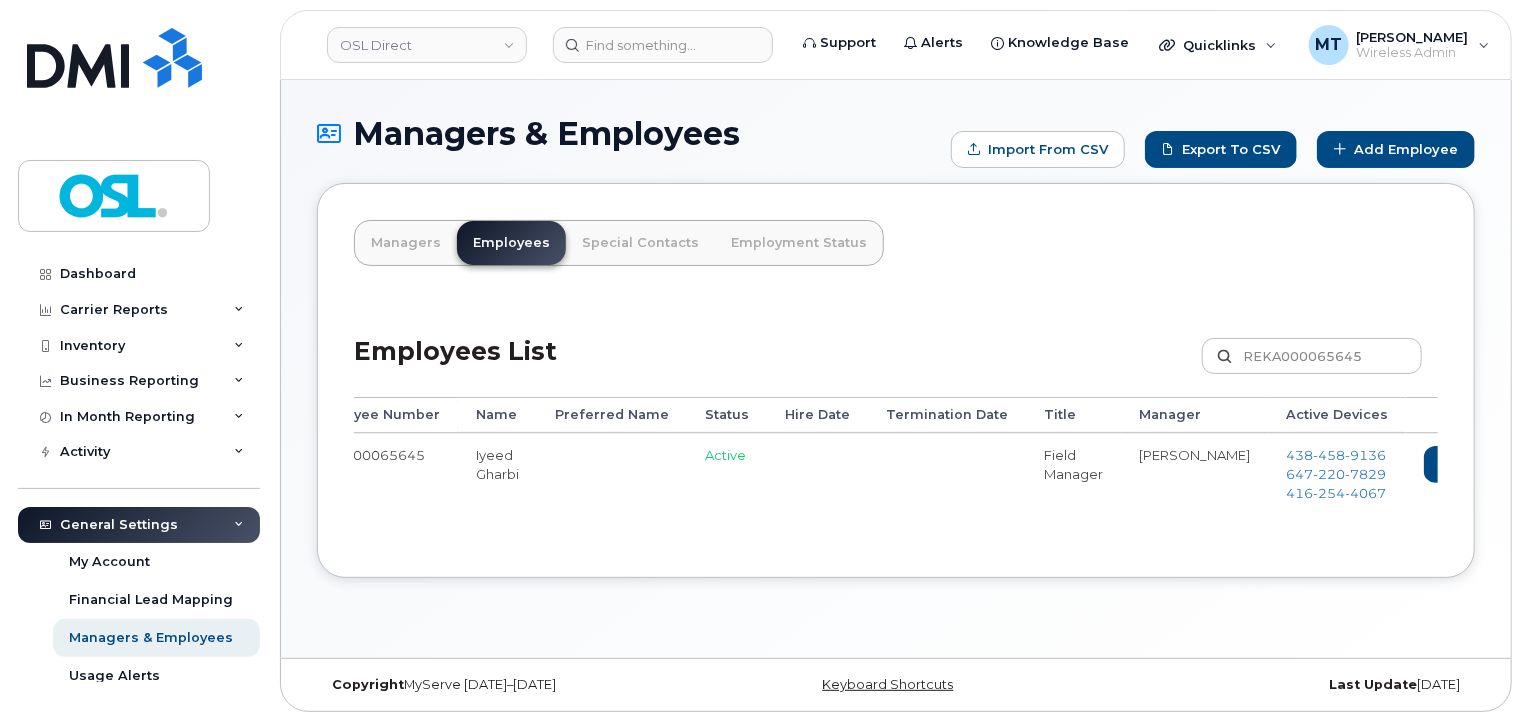 scroll, scrollTop: 0, scrollLeft: 176, axis: horizontal 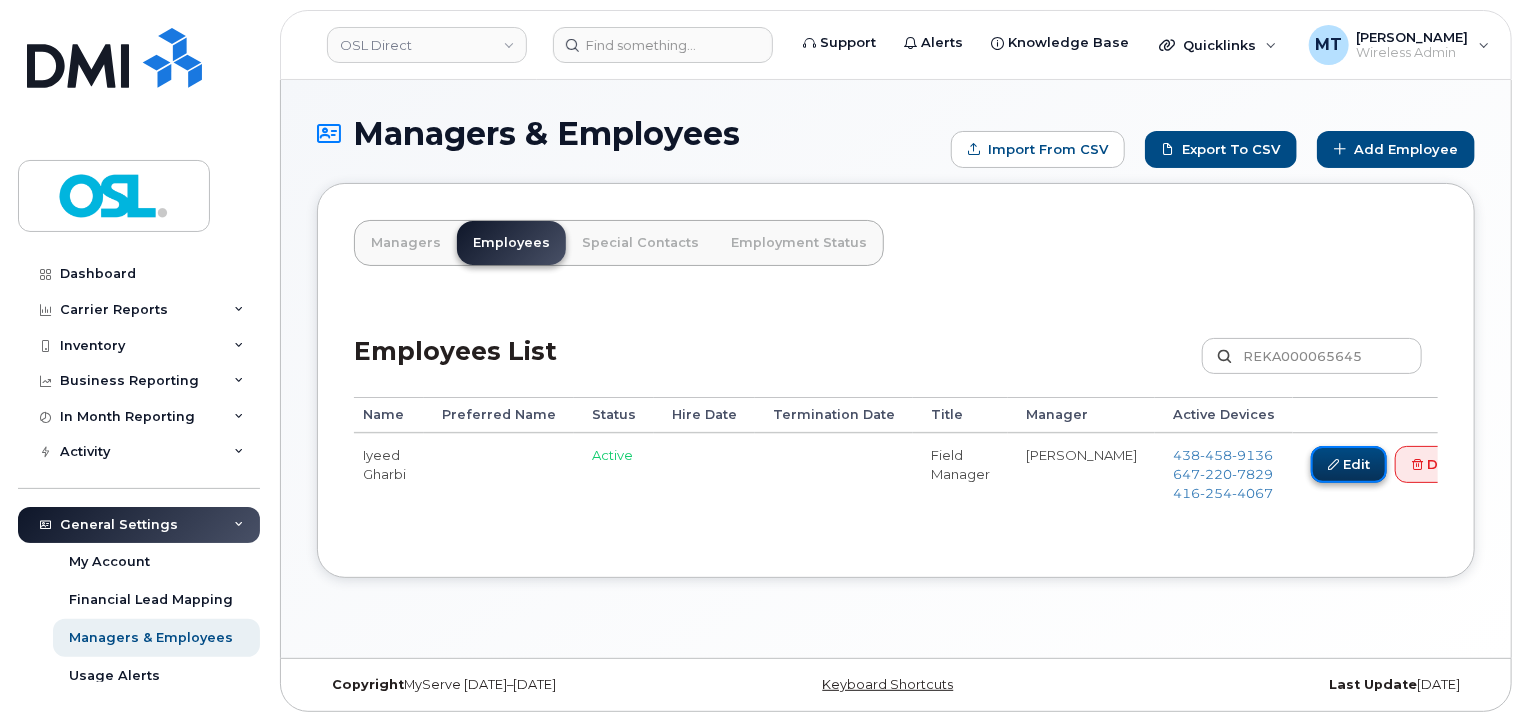 click on "Edit" at bounding box center (1349, 464) 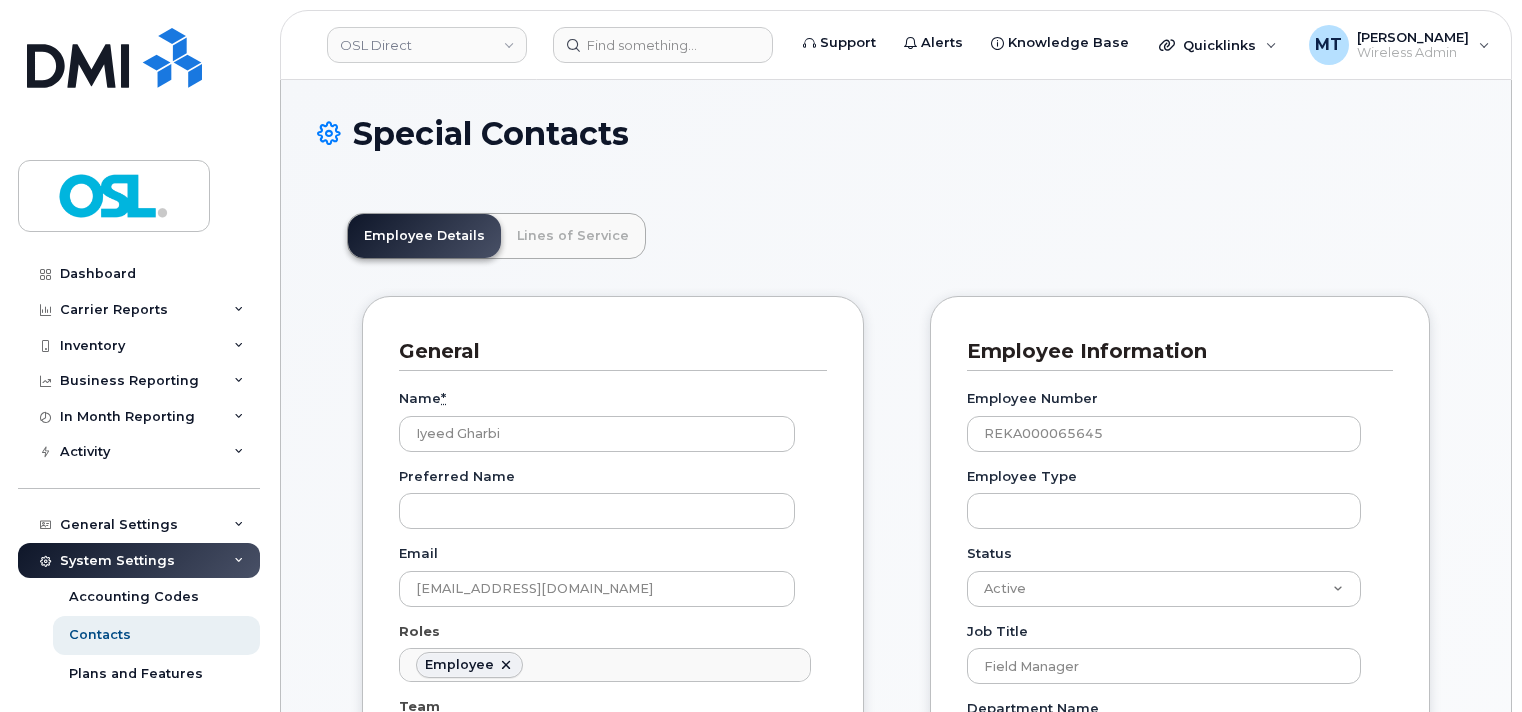 scroll, scrollTop: 0, scrollLeft: 0, axis: both 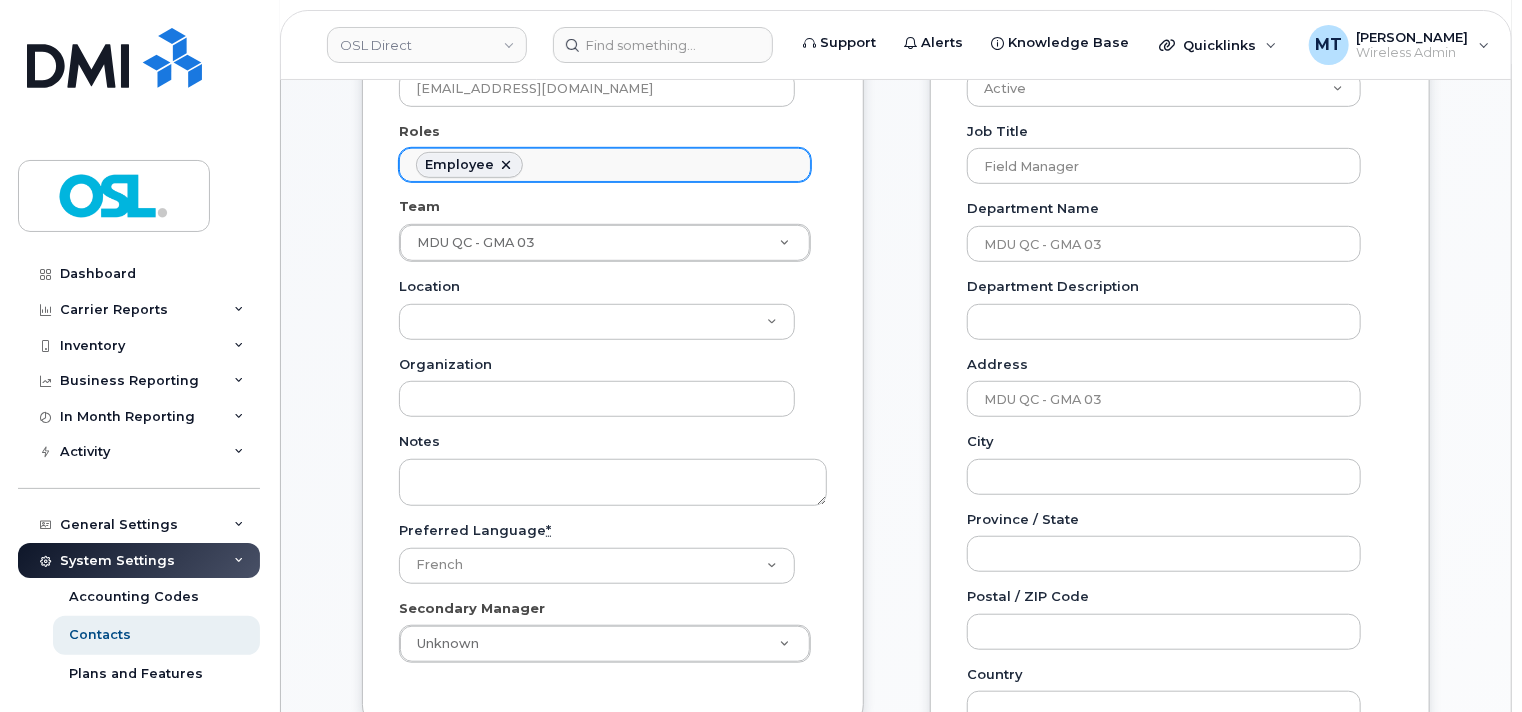 click on "Employee" 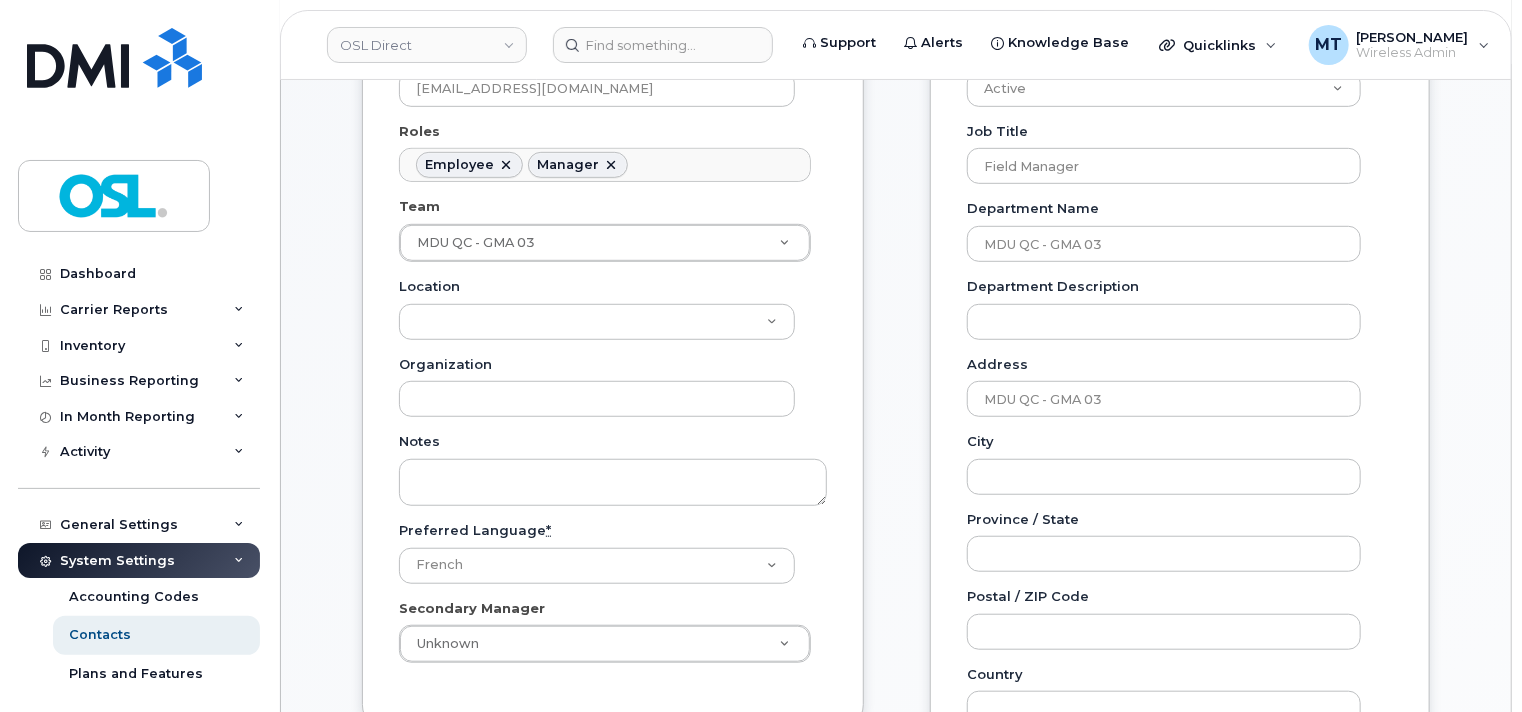 scroll, scrollTop: 80, scrollLeft: 0, axis: vertical 